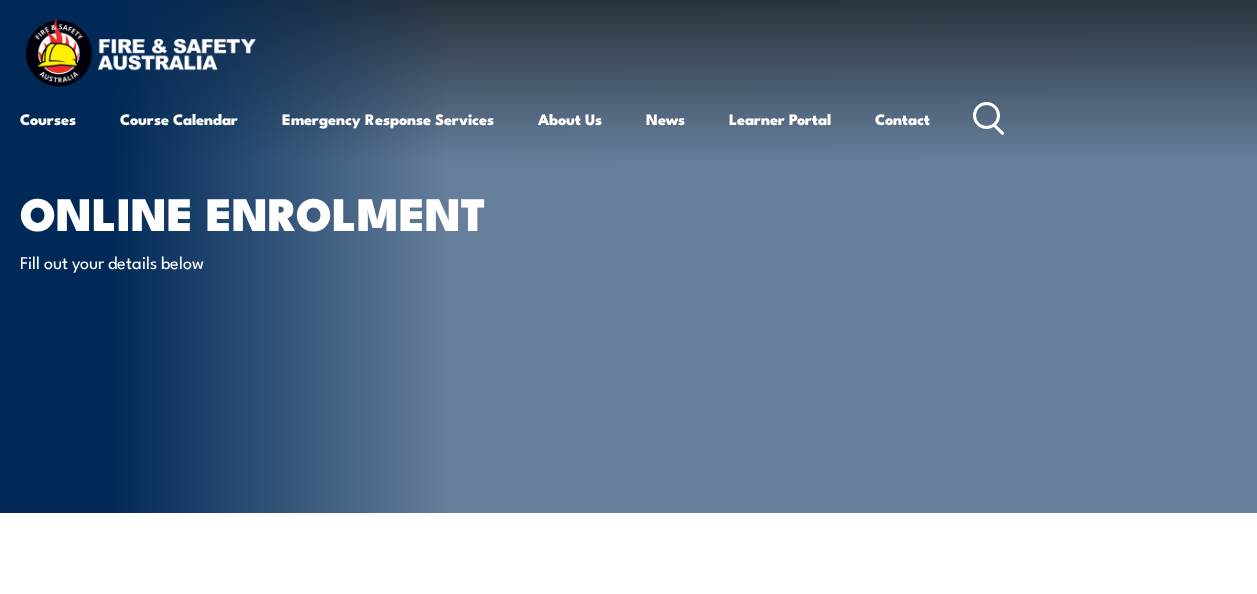 scroll, scrollTop: 0, scrollLeft: 0, axis: both 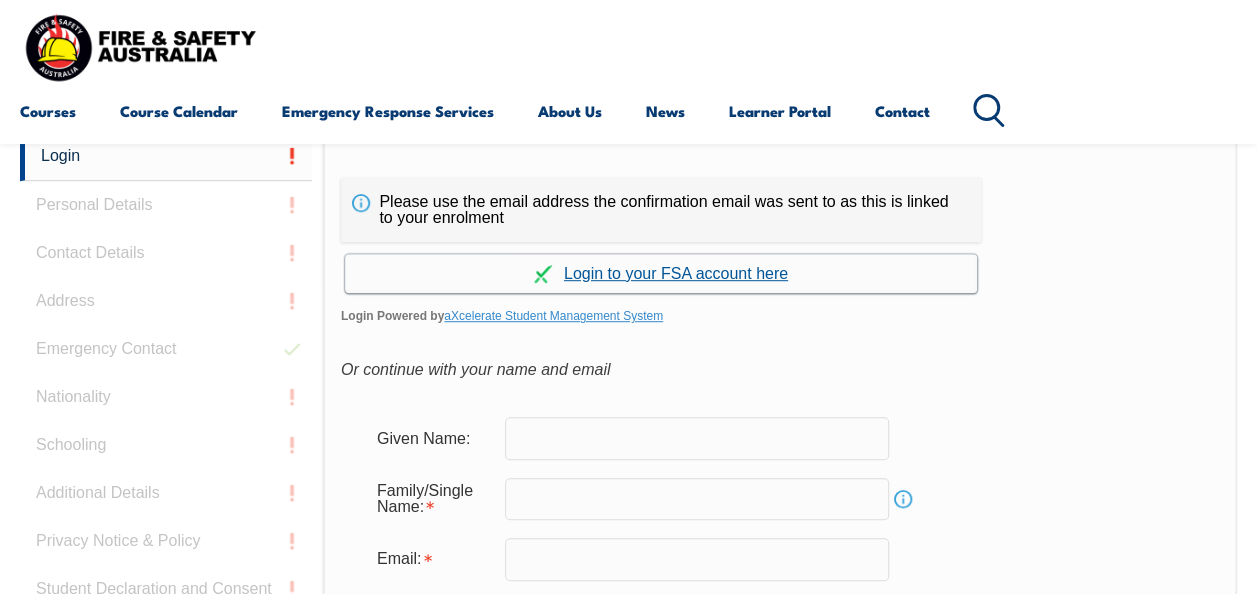 click on "Continue with aXcelerate" at bounding box center [661, 273] 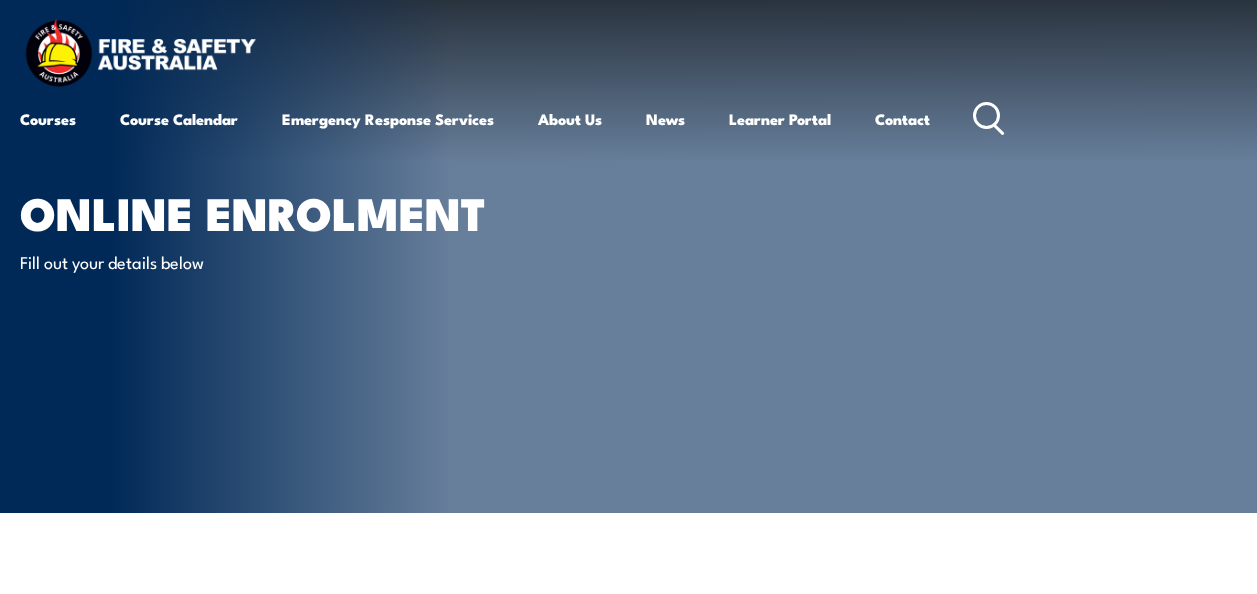 scroll, scrollTop: 0, scrollLeft: 0, axis: both 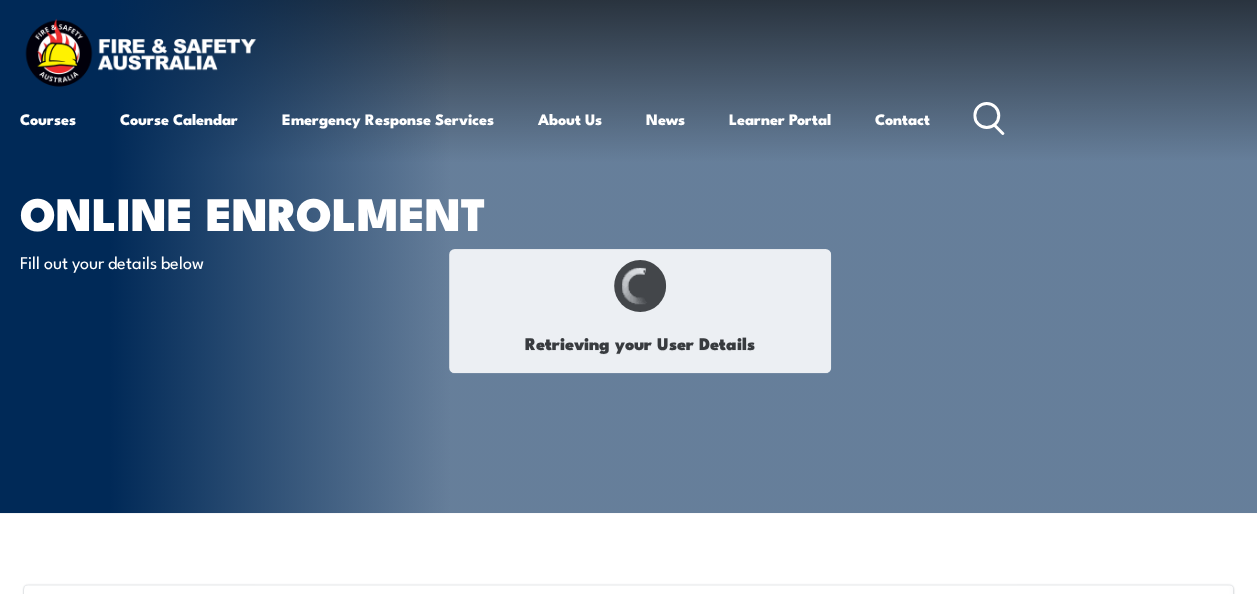 type on "Tania" 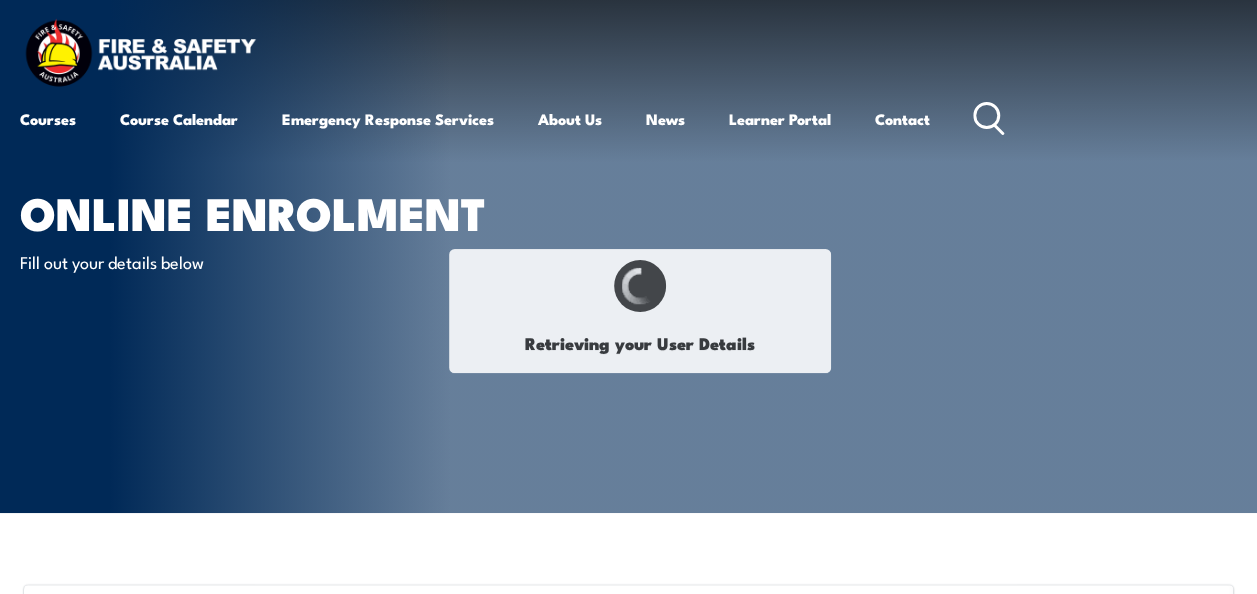 type on "Hancock" 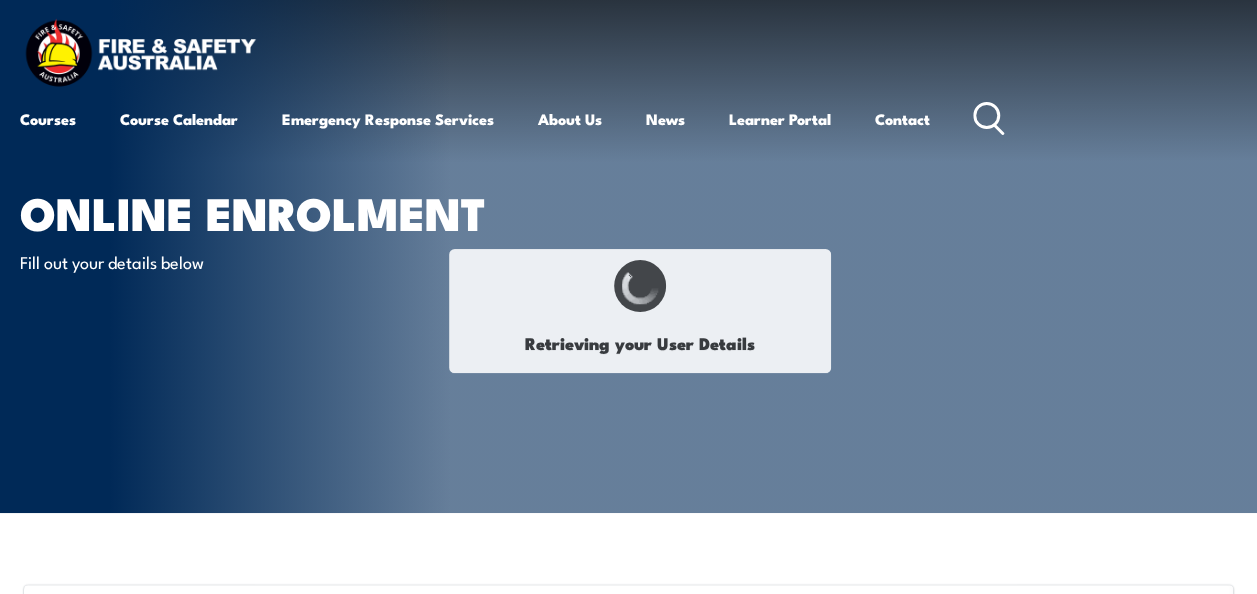 type on "March 31, 1967" 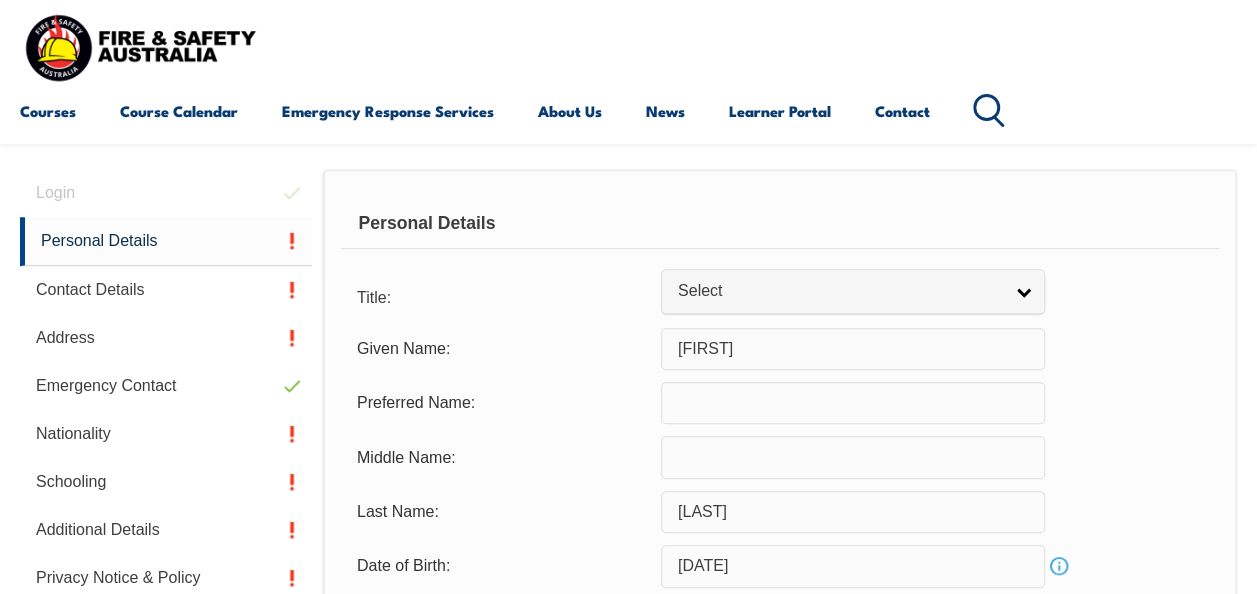 scroll, scrollTop: 485, scrollLeft: 0, axis: vertical 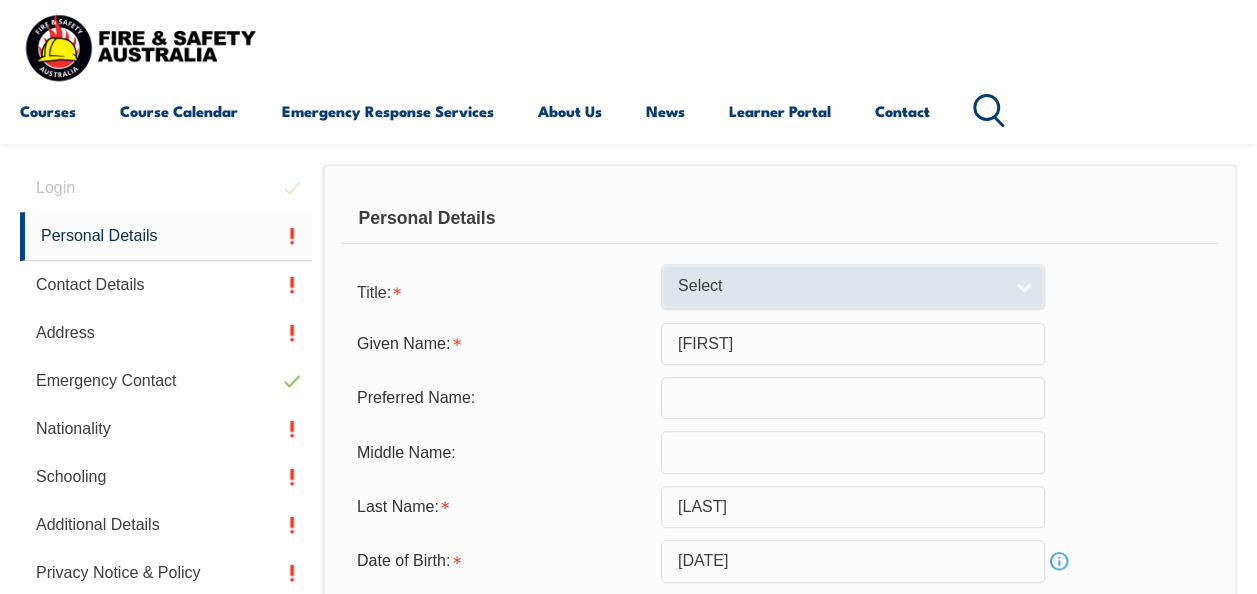 click on "Select" at bounding box center (853, 286) 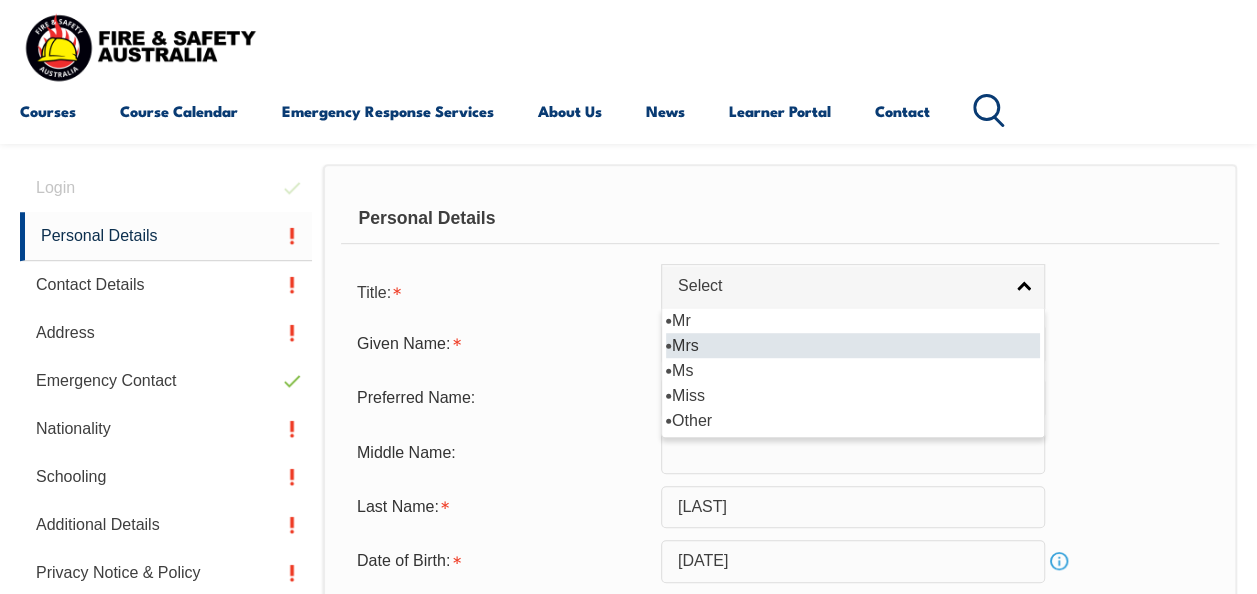 click on "Mrs" at bounding box center (853, 345) 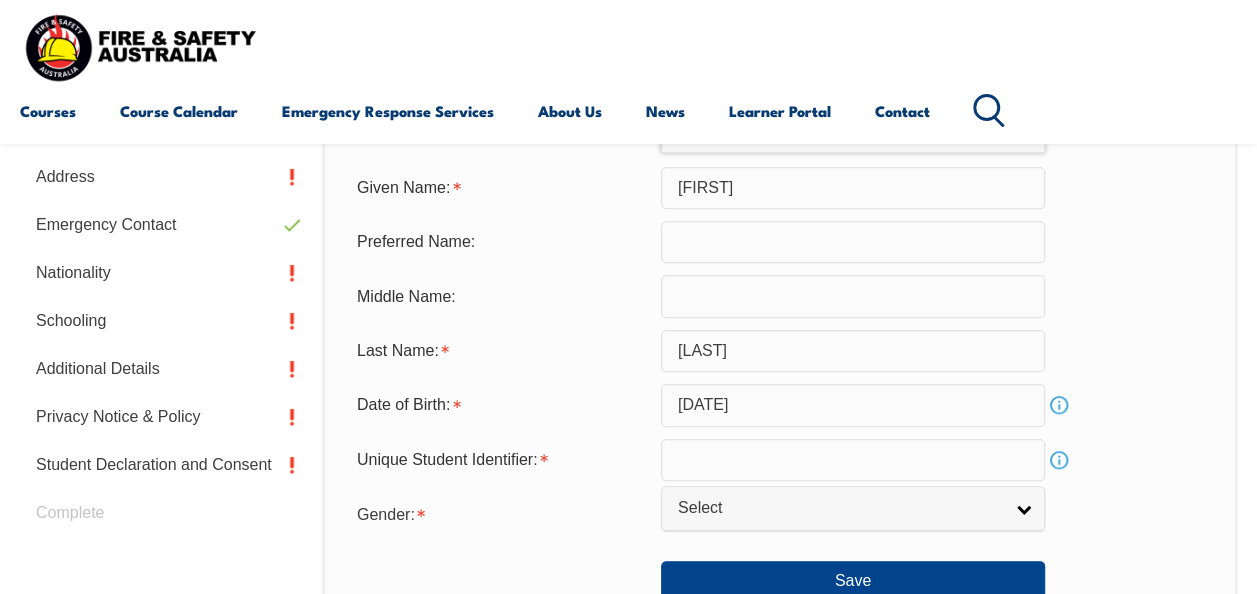 scroll, scrollTop: 685, scrollLeft: 0, axis: vertical 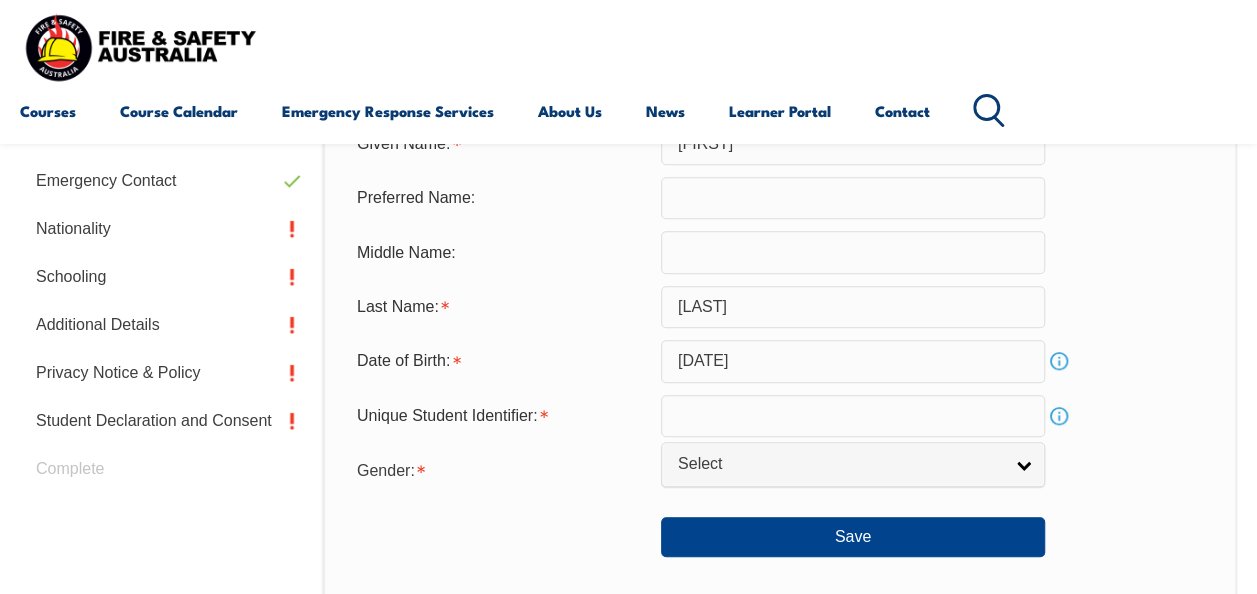 click at bounding box center [853, 416] 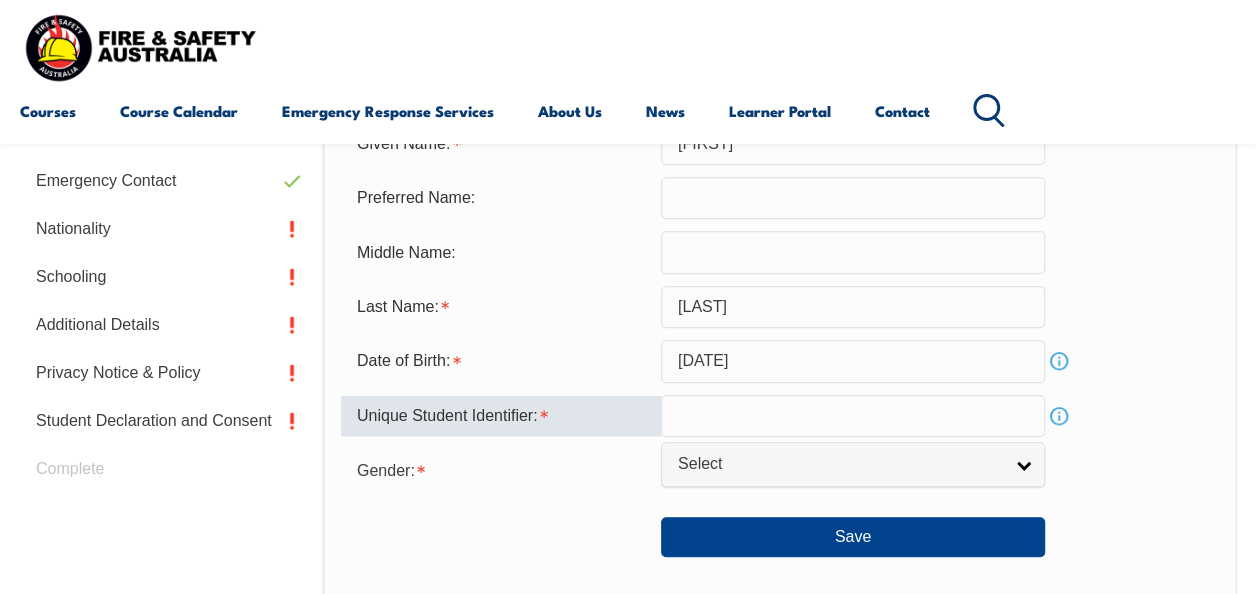 click at bounding box center [853, 416] 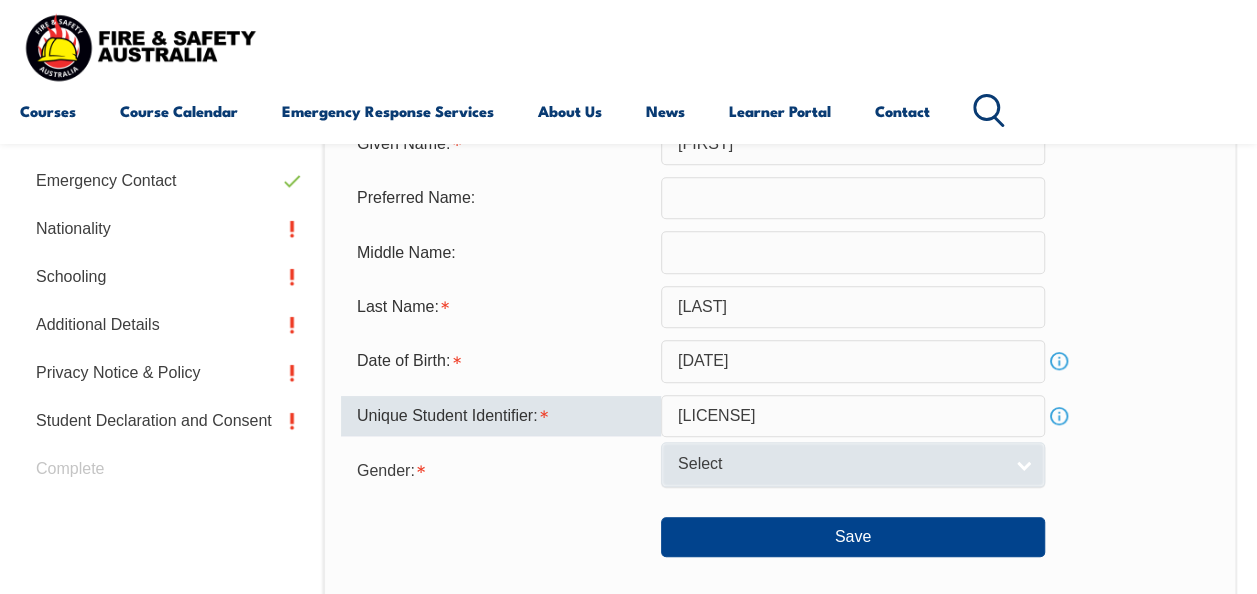 type on "R7EMPMSLJZ" 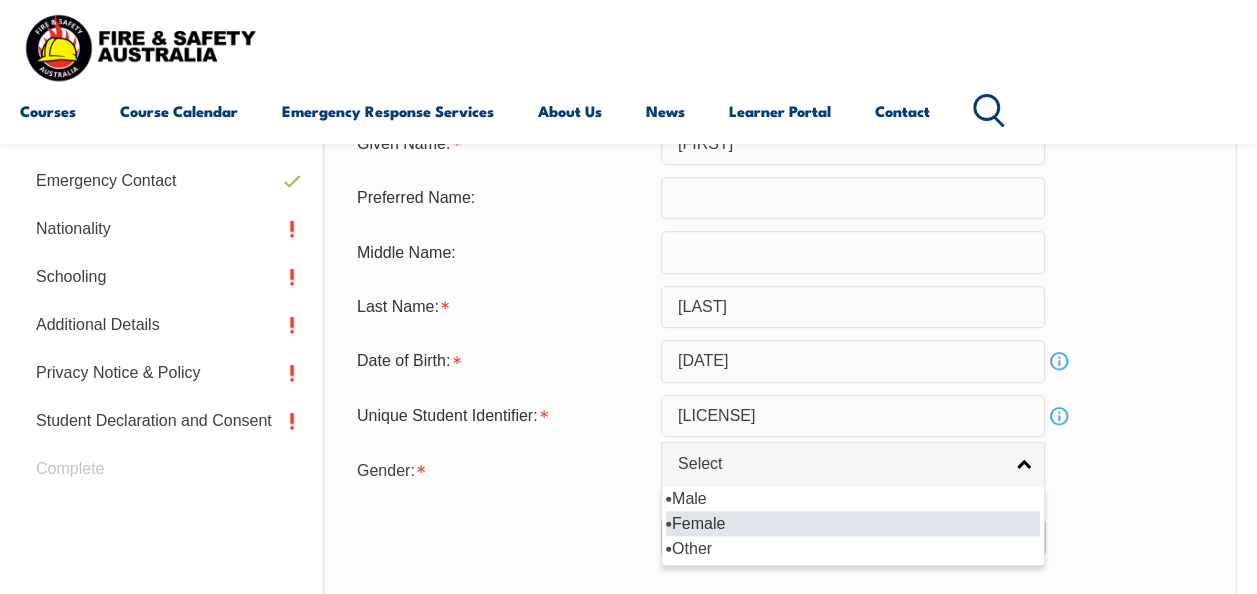 click on "Female" at bounding box center [853, 523] 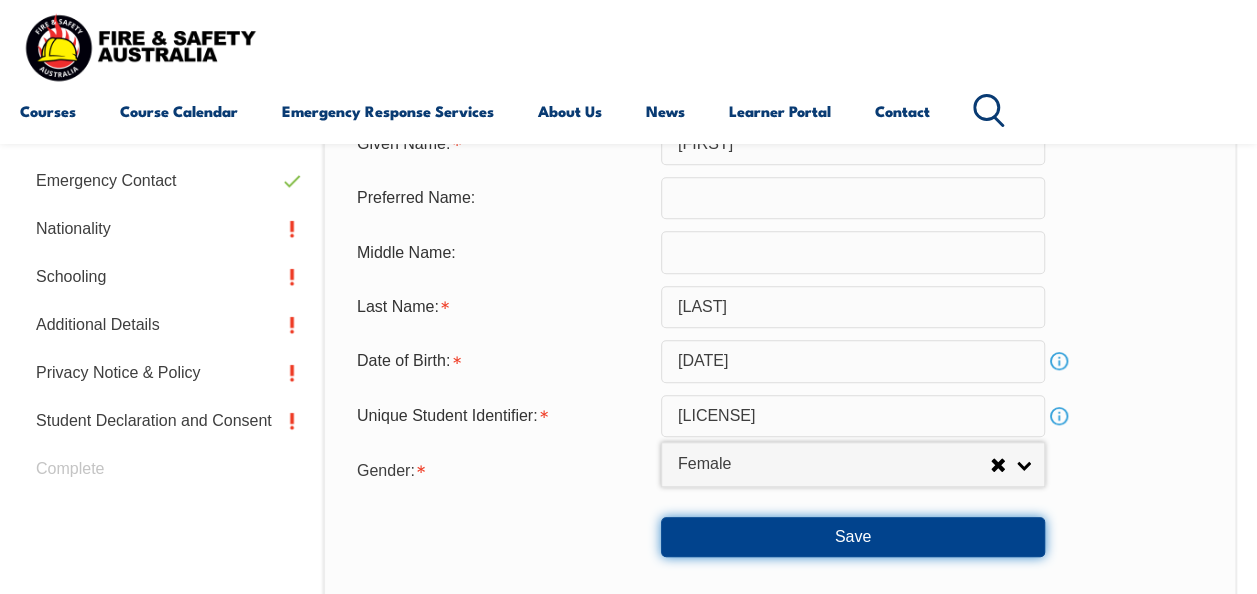 click on "Save" at bounding box center (853, 537) 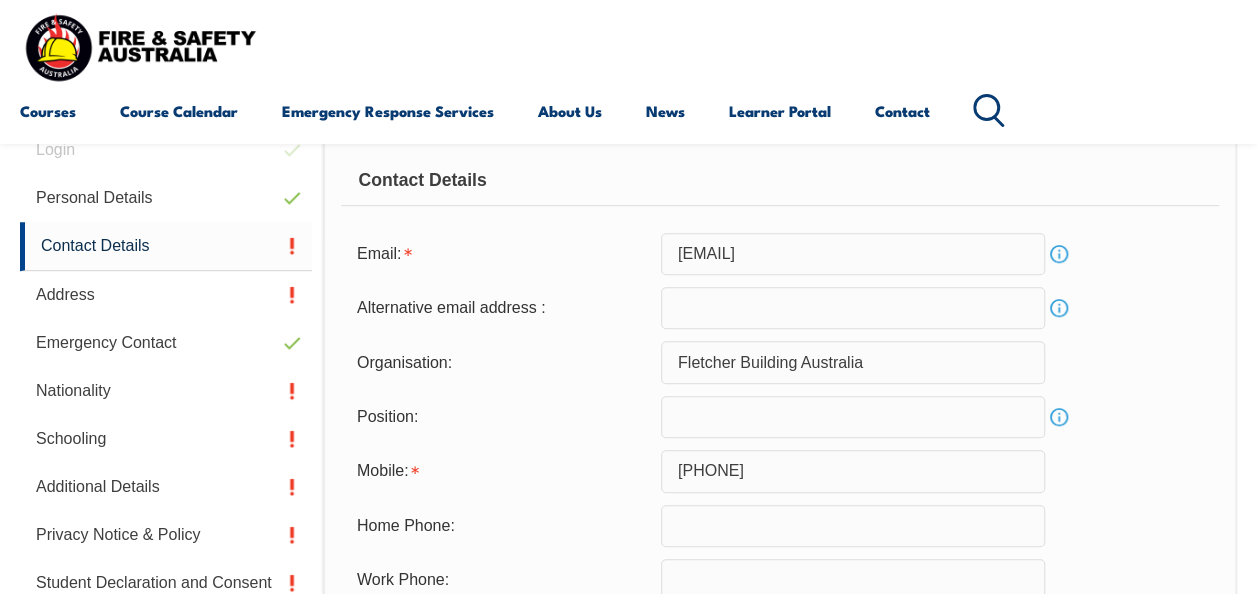 scroll, scrollTop: 484, scrollLeft: 0, axis: vertical 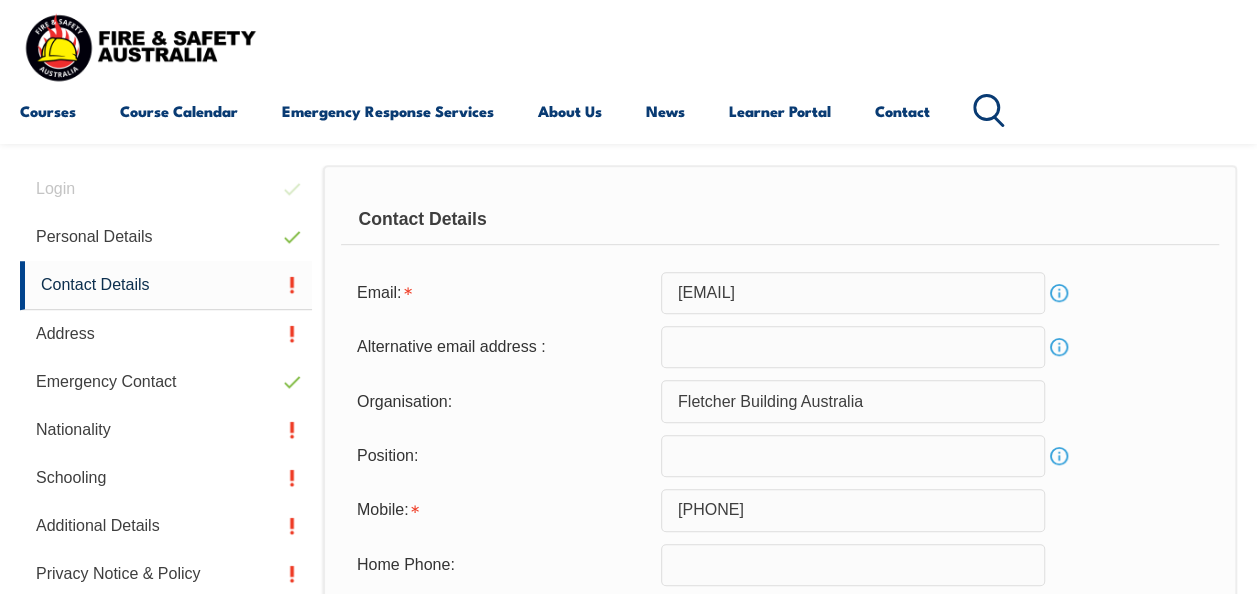 click at bounding box center [853, 456] 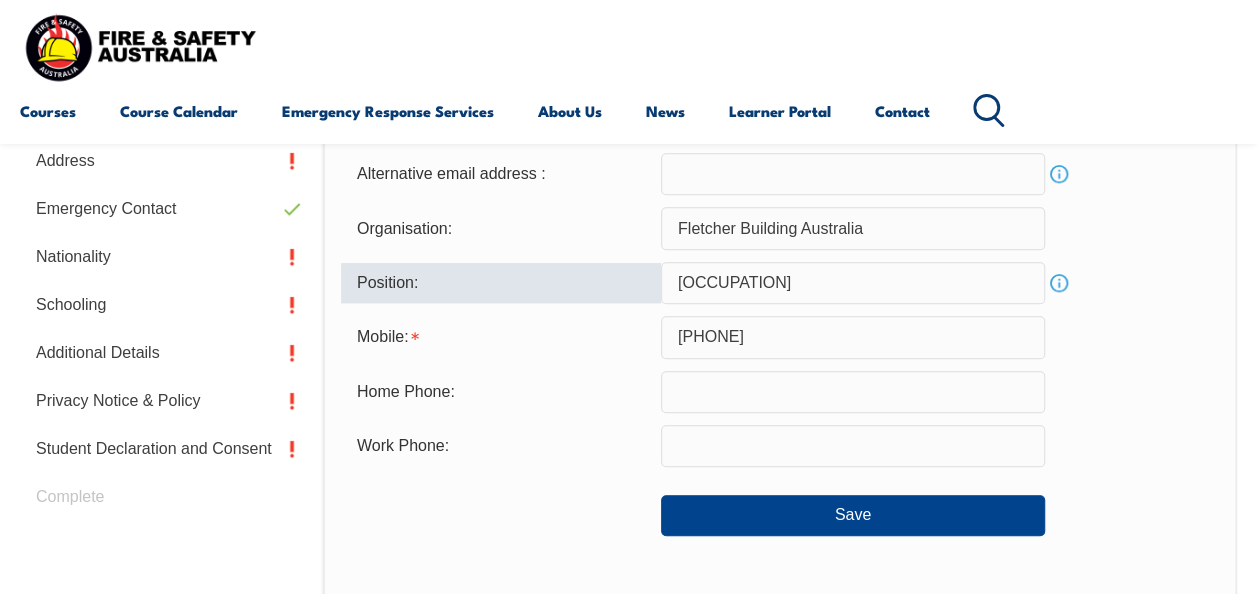 scroll, scrollTop: 684, scrollLeft: 0, axis: vertical 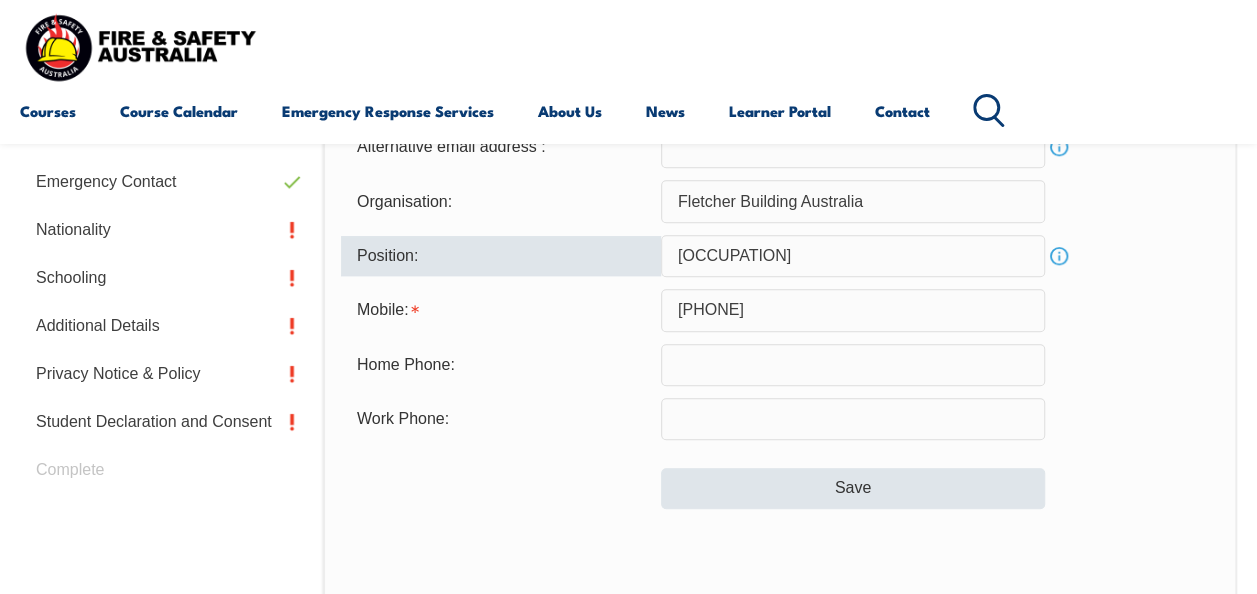 type on "Manufacturing Manager" 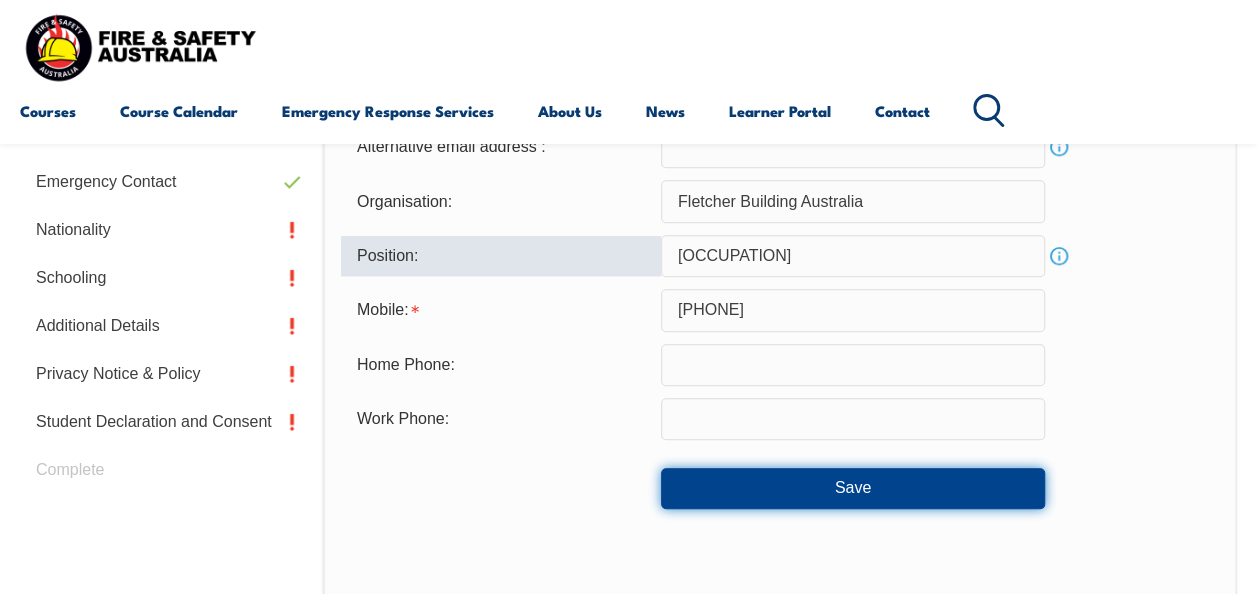 click on "Save" at bounding box center [853, 488] 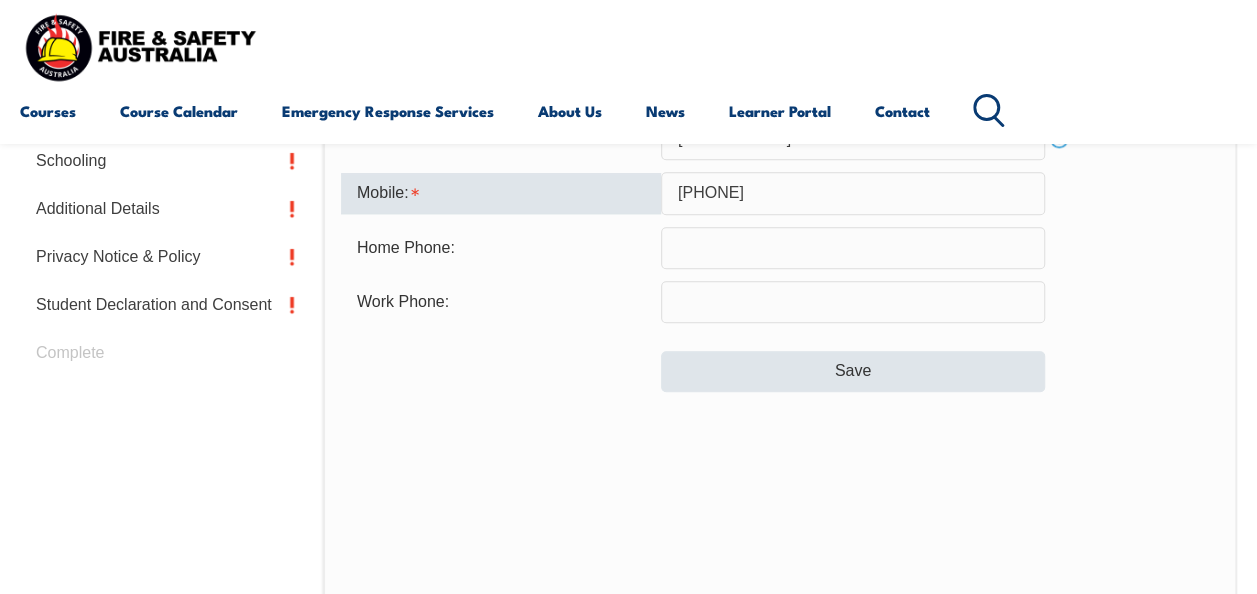 scroll, scrollTop: 672, scrollLeft: 0, axis: vertical 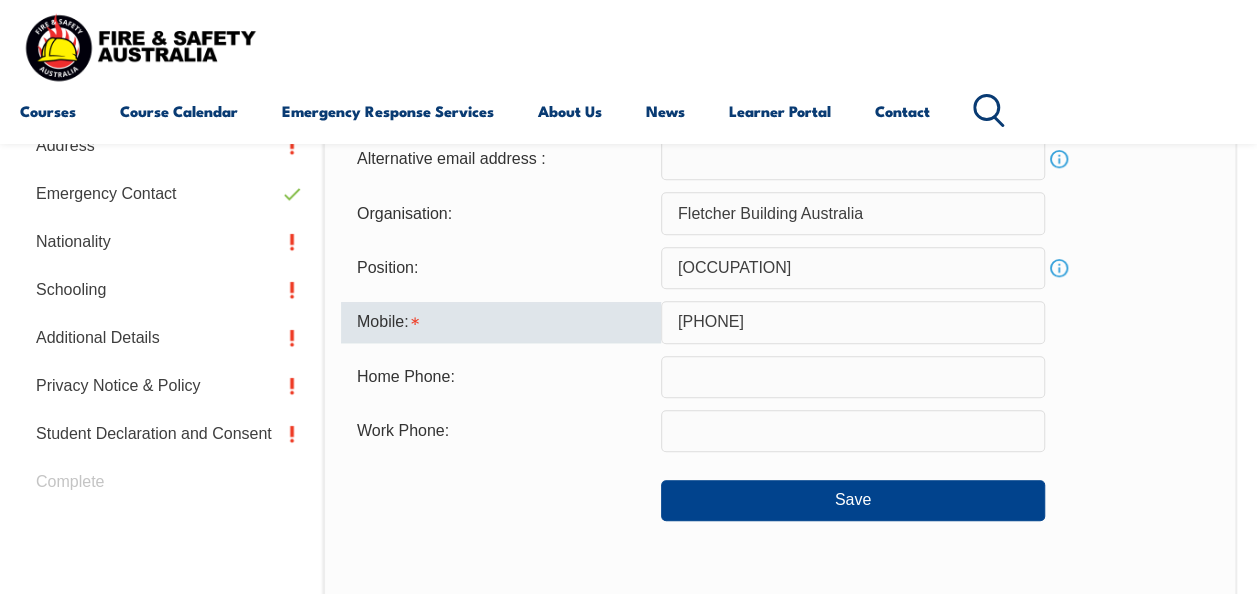drag, startPoint x: 820, startPoint y: 320, endPoint x: 612, endPoint y: 327, distance: 208.11775 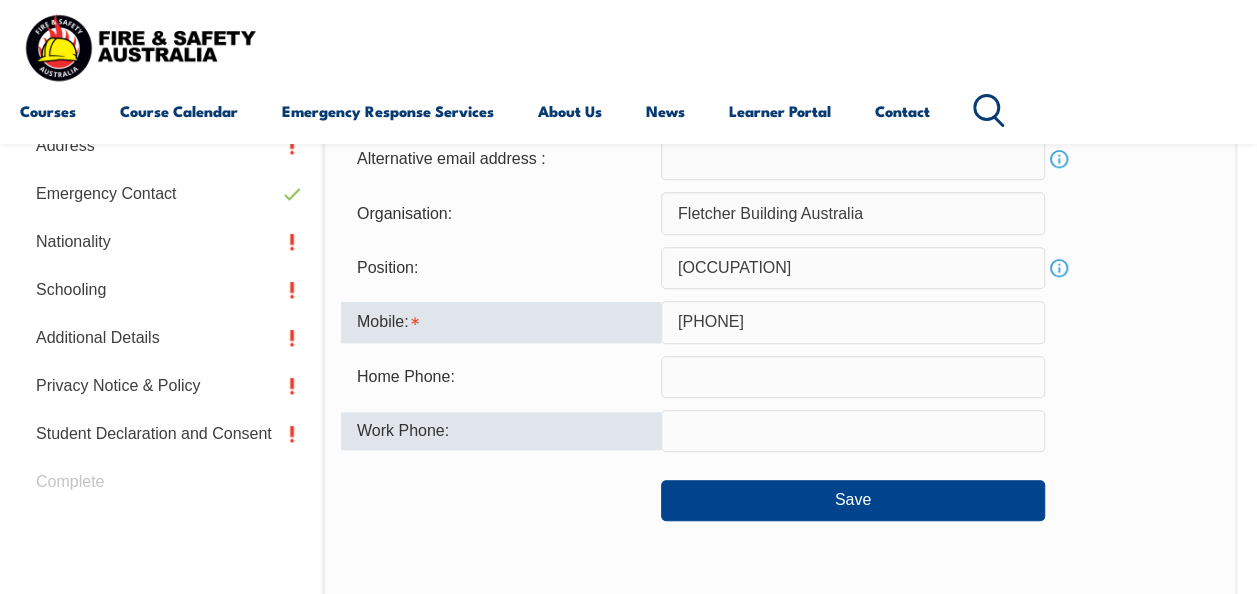 type on "0411454058" 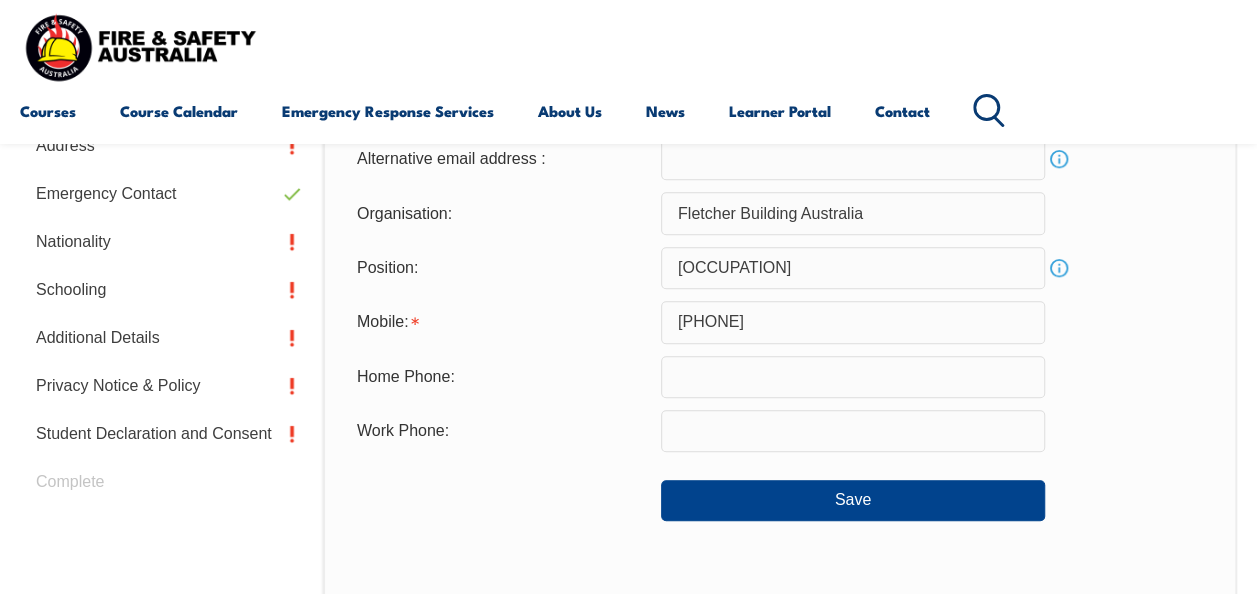 click on "Contact Details Email: tania.hancock@laminex.com.au Info Alternative email address : Info Organisation: Fletcher Building Australia Position: Manufacturing Manager Info Mobile: 0411454058 Home Phone: Work Phone: Save" at bounding box center [780, 392] 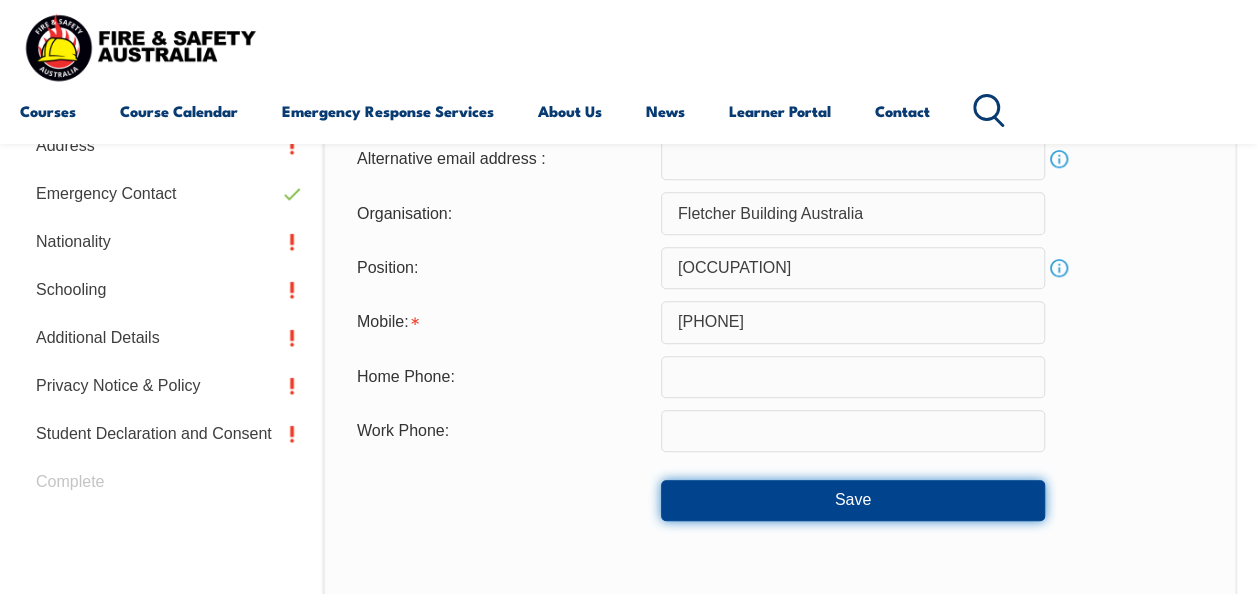 click on "Save" at bounding box center [853, 500] 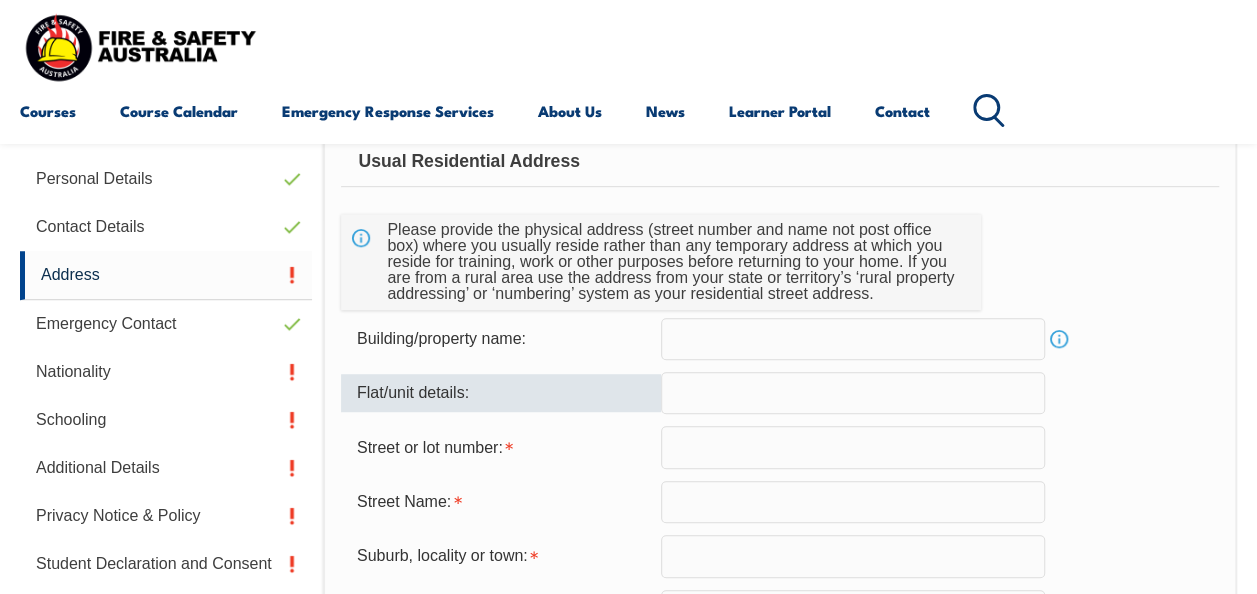 scroll, scrollTop: 585, scrollLeft: 0, axis: vertical 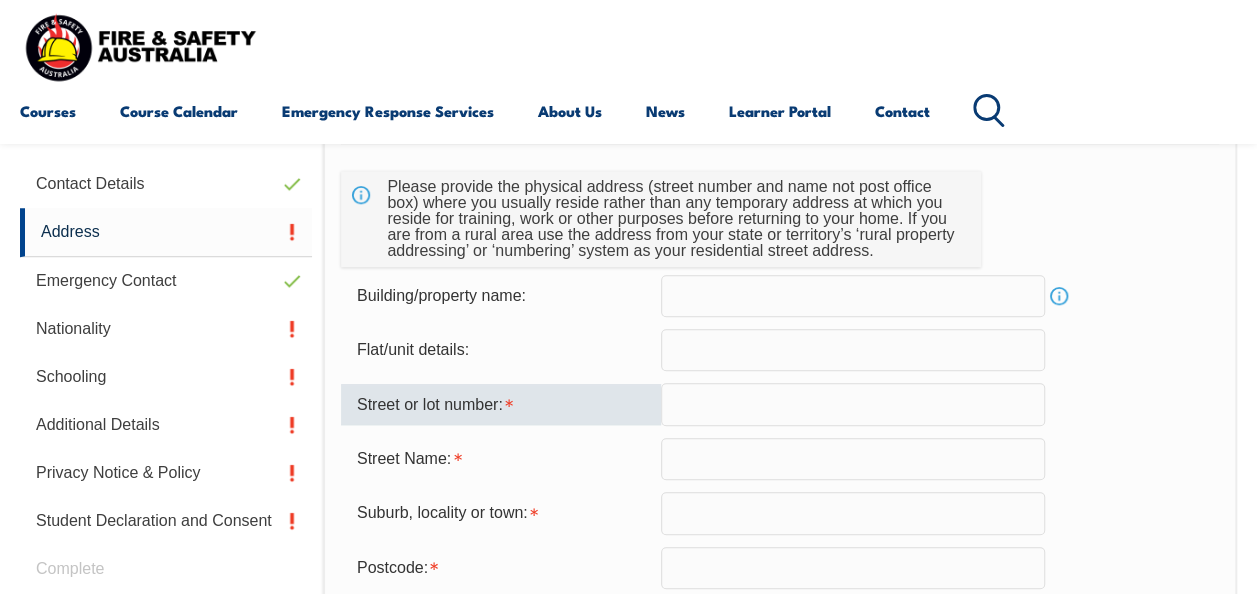 click at bounding box center (853, 404) 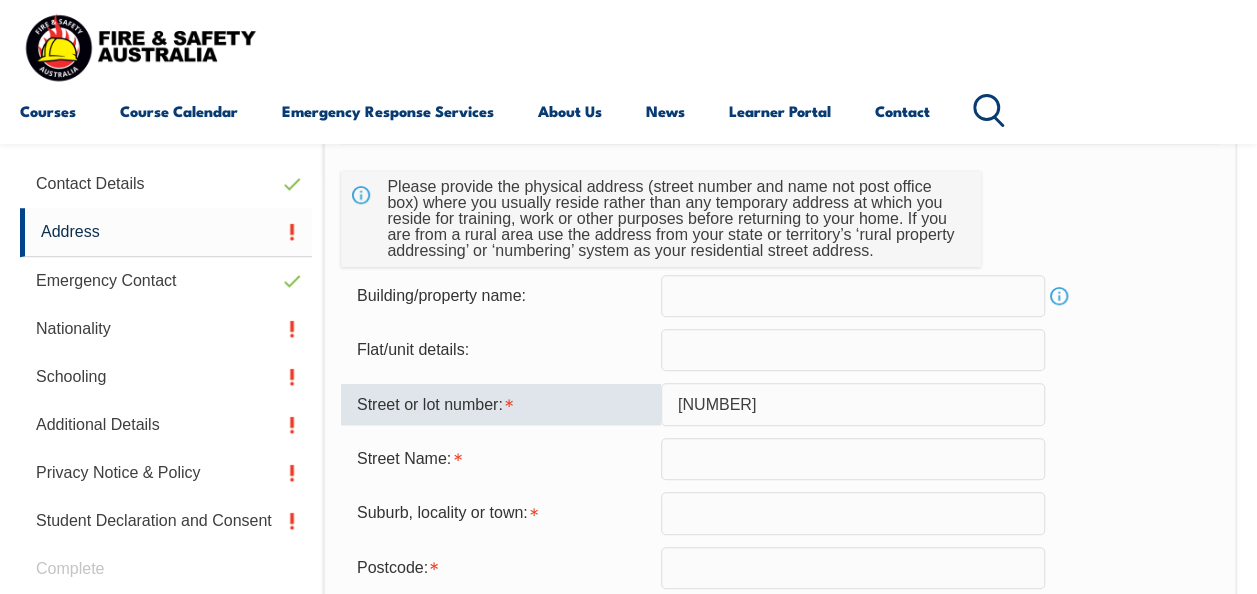 type on "328" 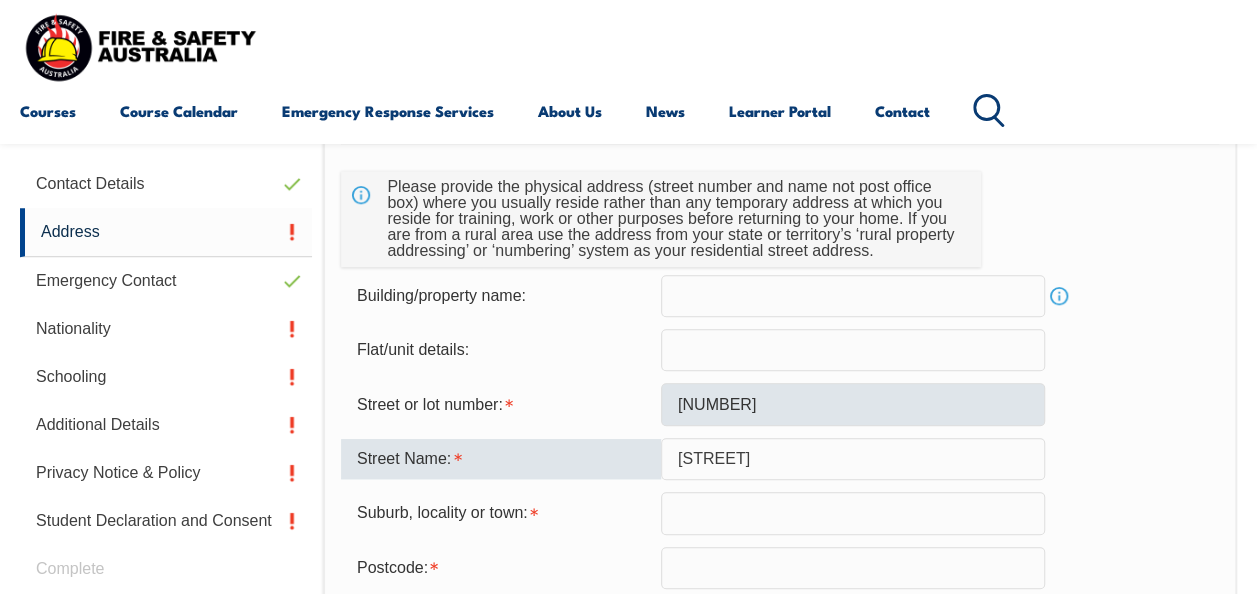 type on "Nicholson Street" 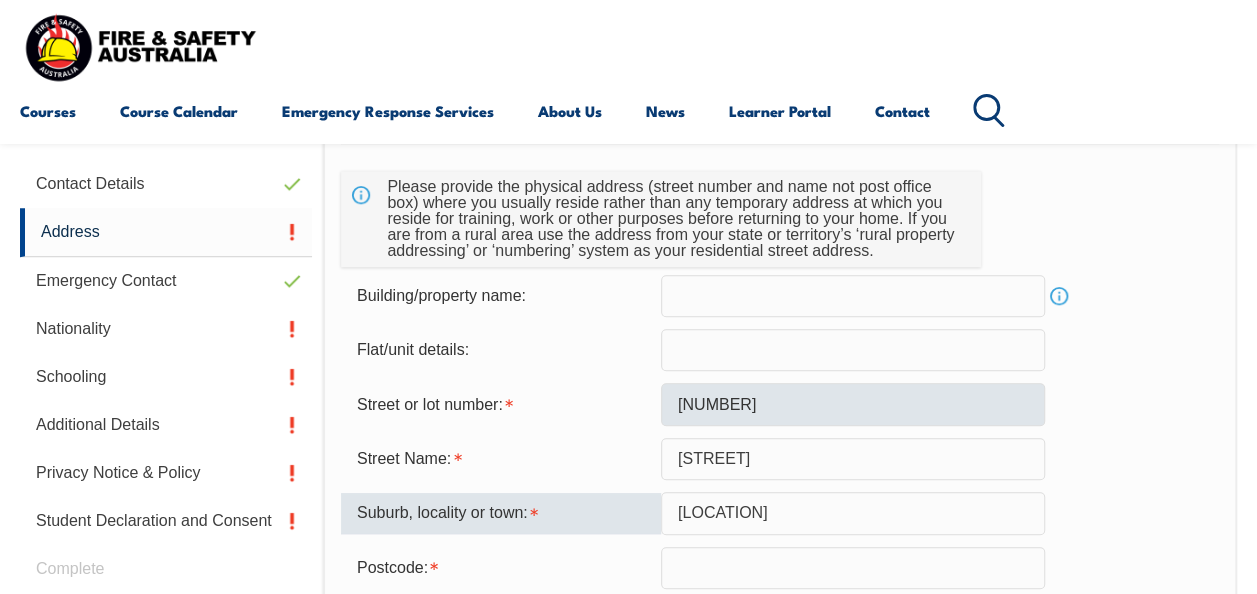 type on "Black Hill" 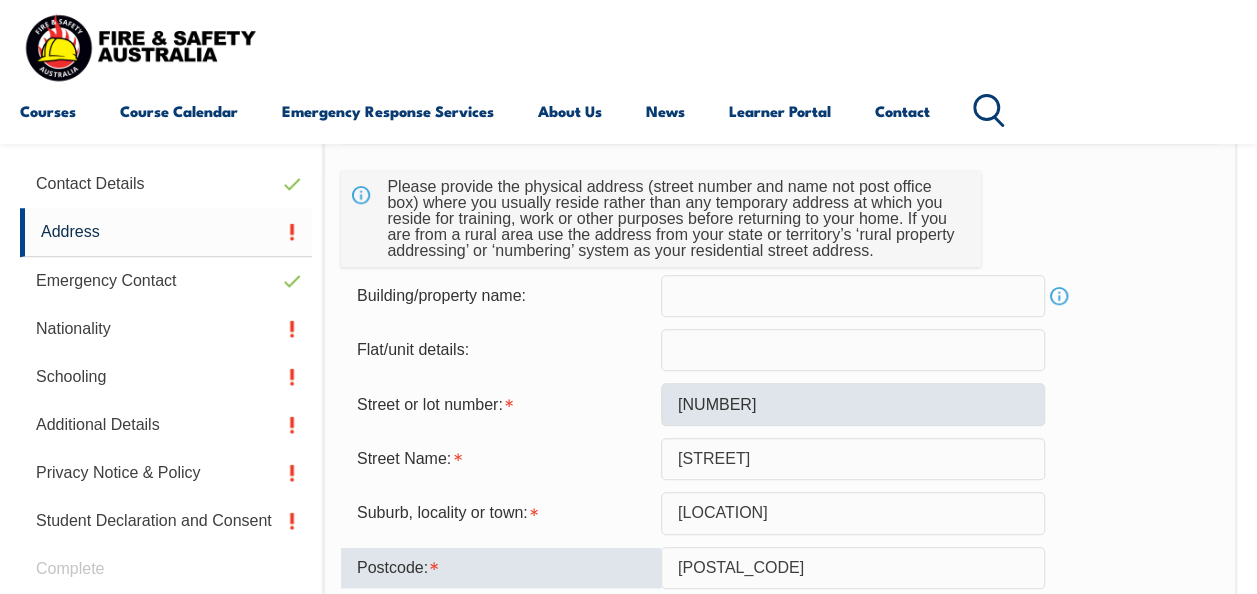 type on "3350" 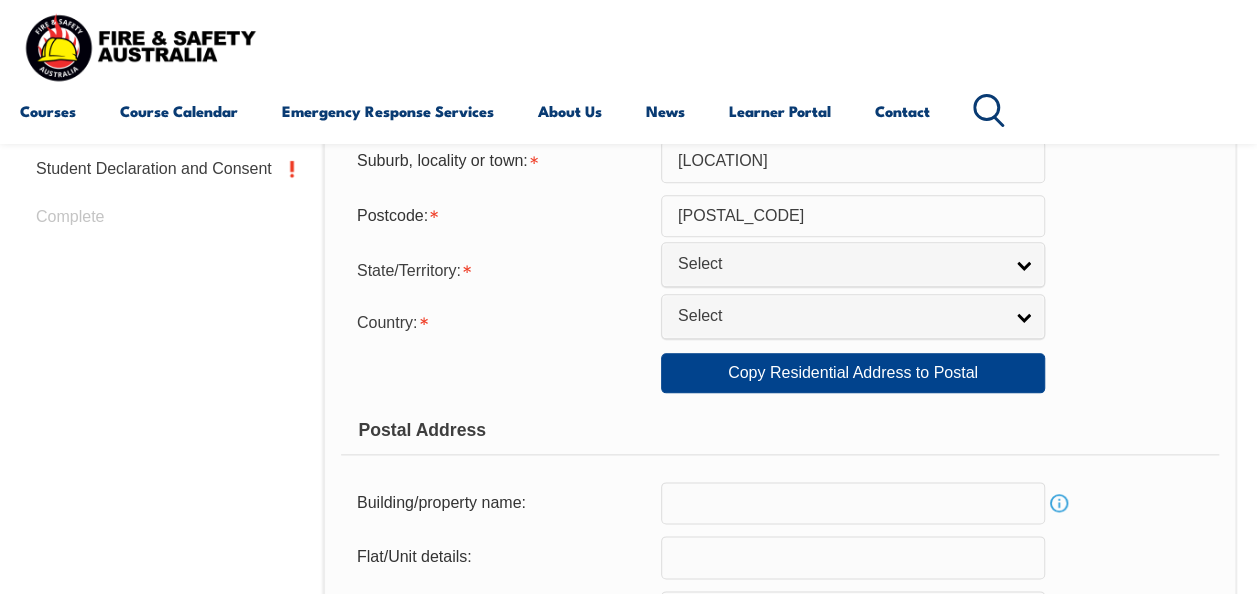 scroll, scrollTop: 943, scrollLeft: 0, axis: vertical 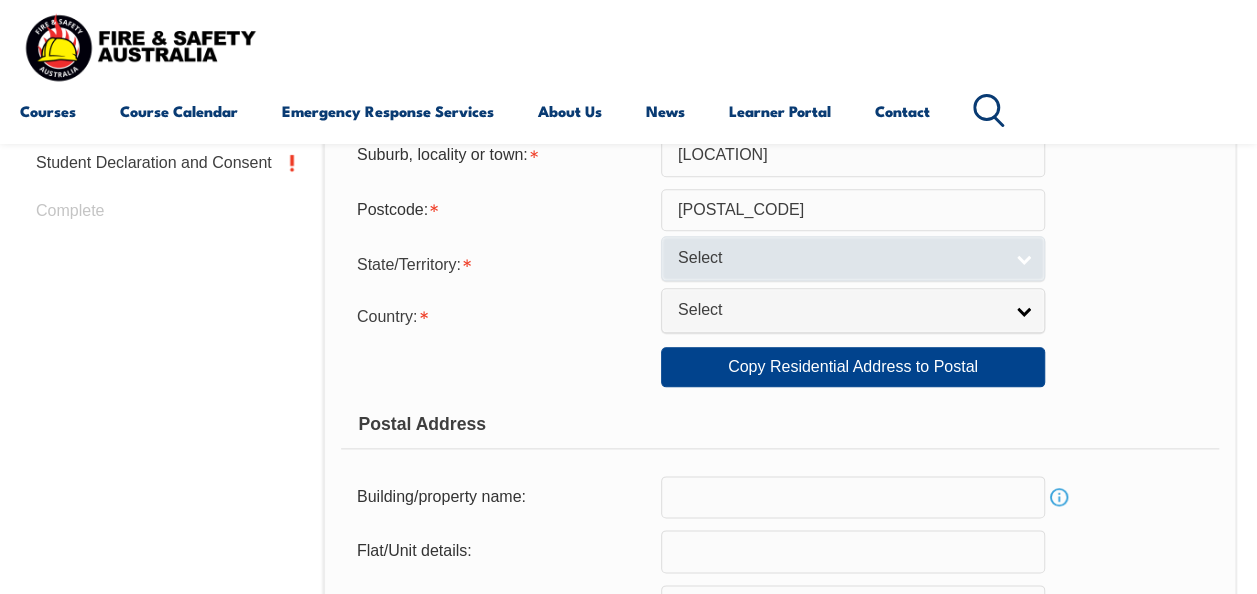 click on "Select" at bounding box center (840, 258) 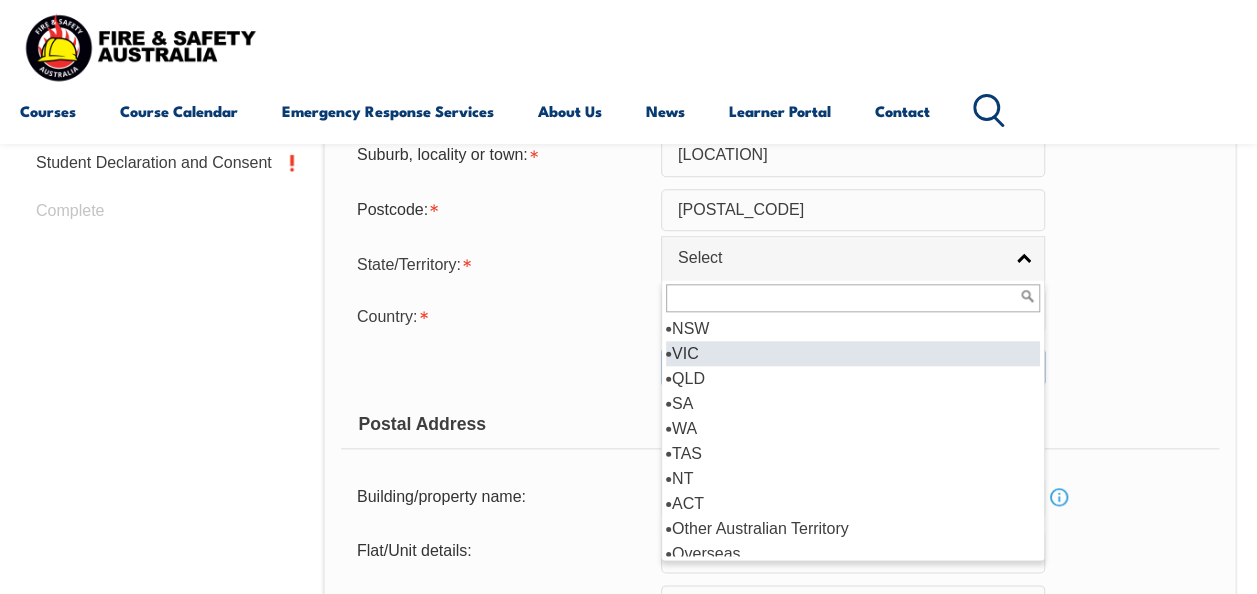click on "VIC" at bounding box center (853, 353) 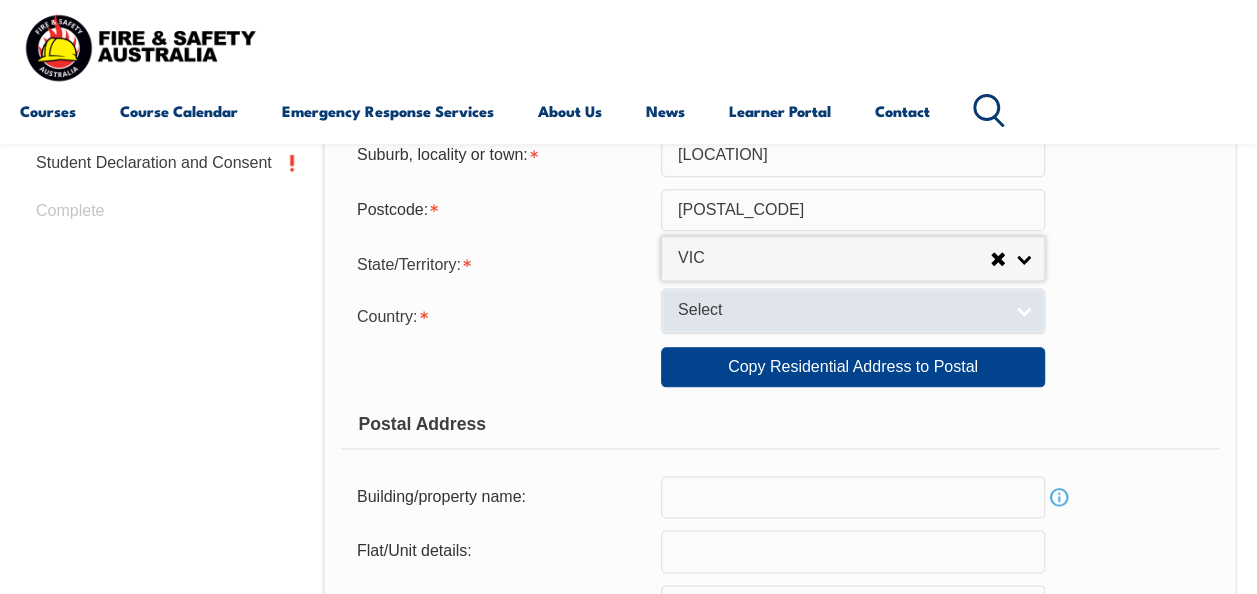 click on "Select" at bounding box center [840, 310] 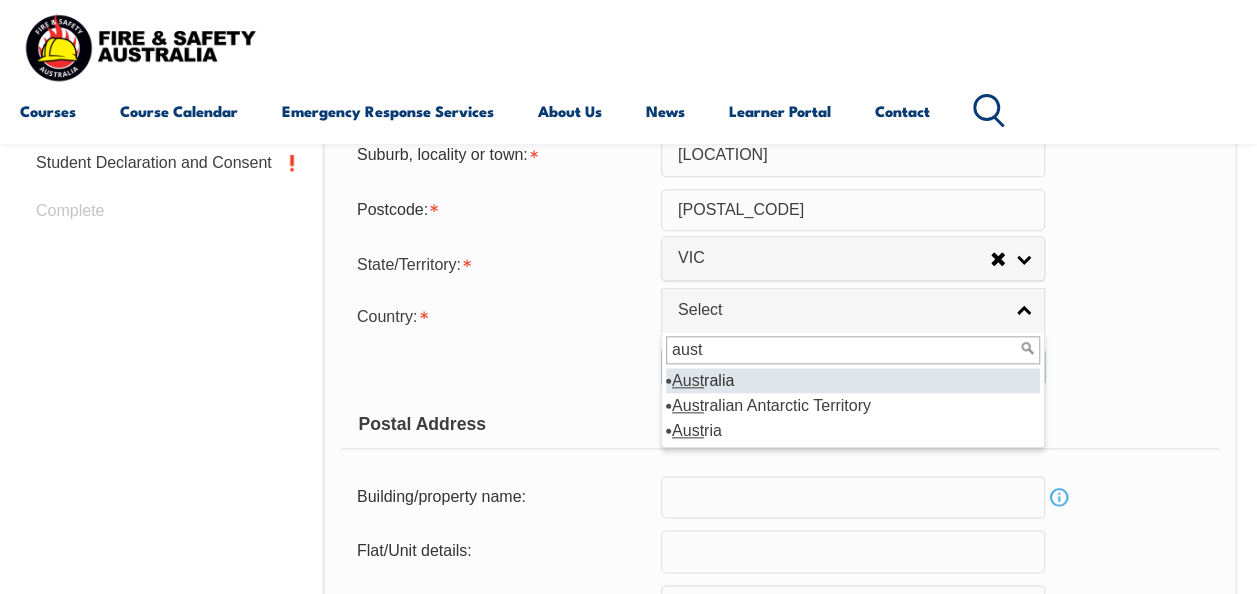 type on "aust" 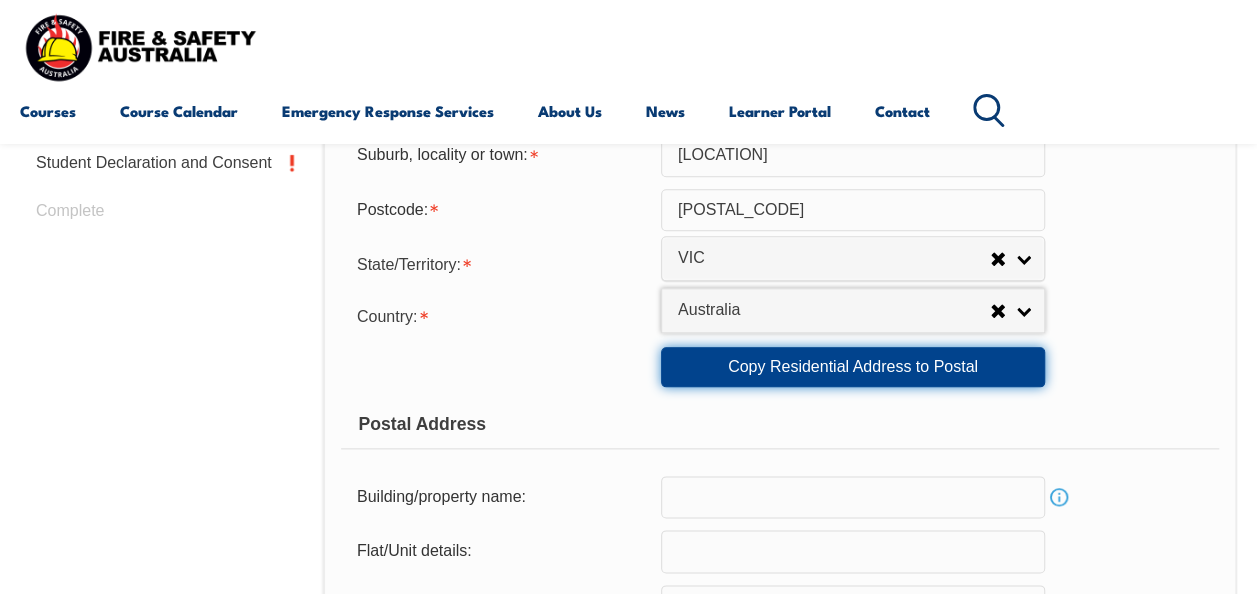 click on "Copy Residential Address to Postal" at bounding box center (853, 367) 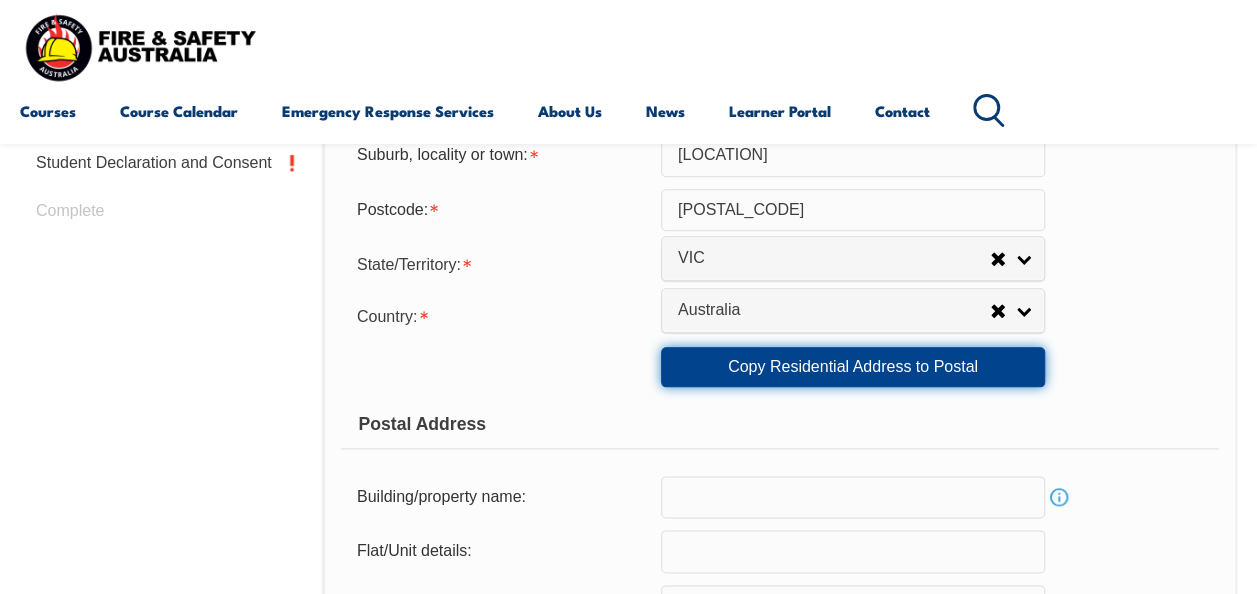 click on "Copy Residential Address to Postal" at bounding box center [853, 367] 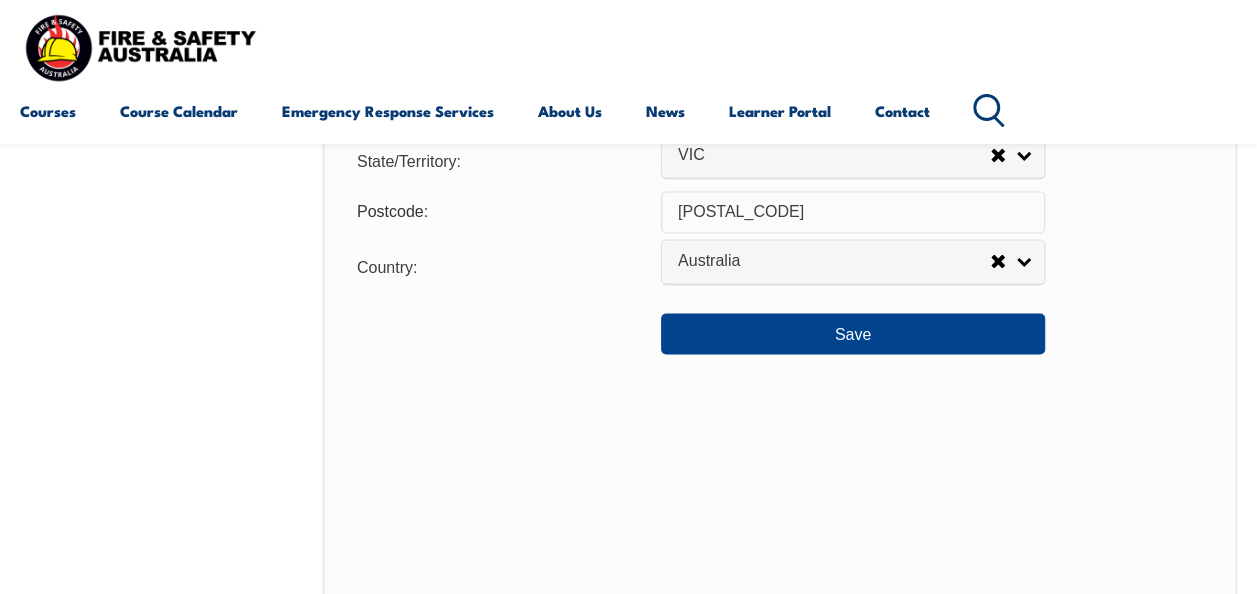 scroll, scrollTop: 1643, scrollLeft: 0, axis: vertical 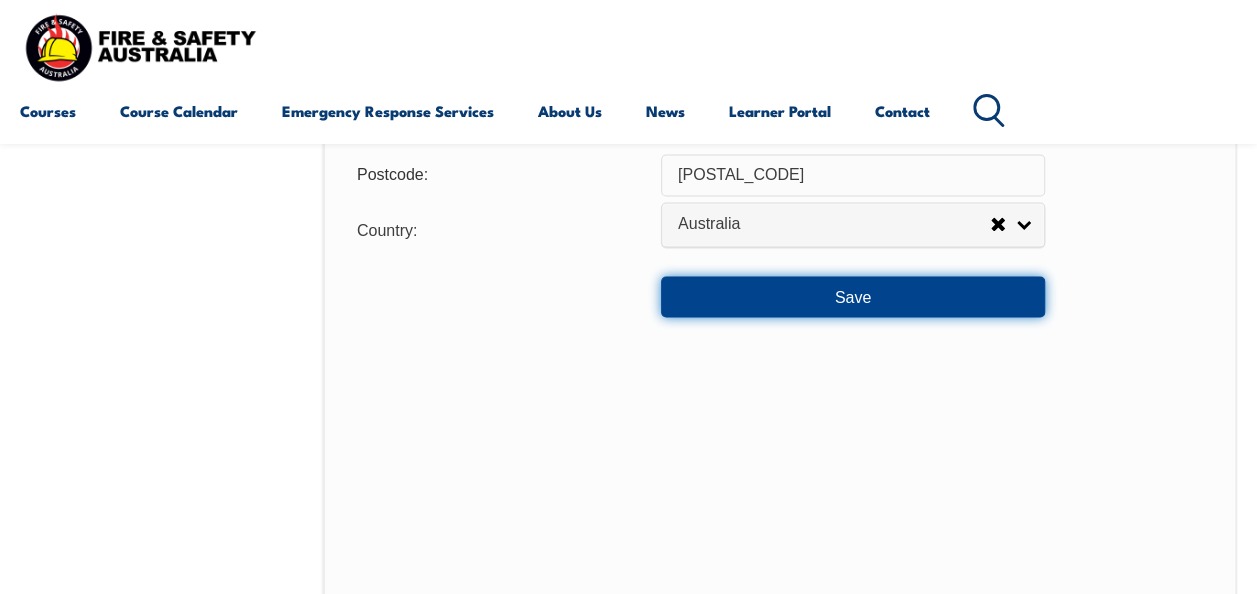 click on "Save" at bounding box center [853, 296] 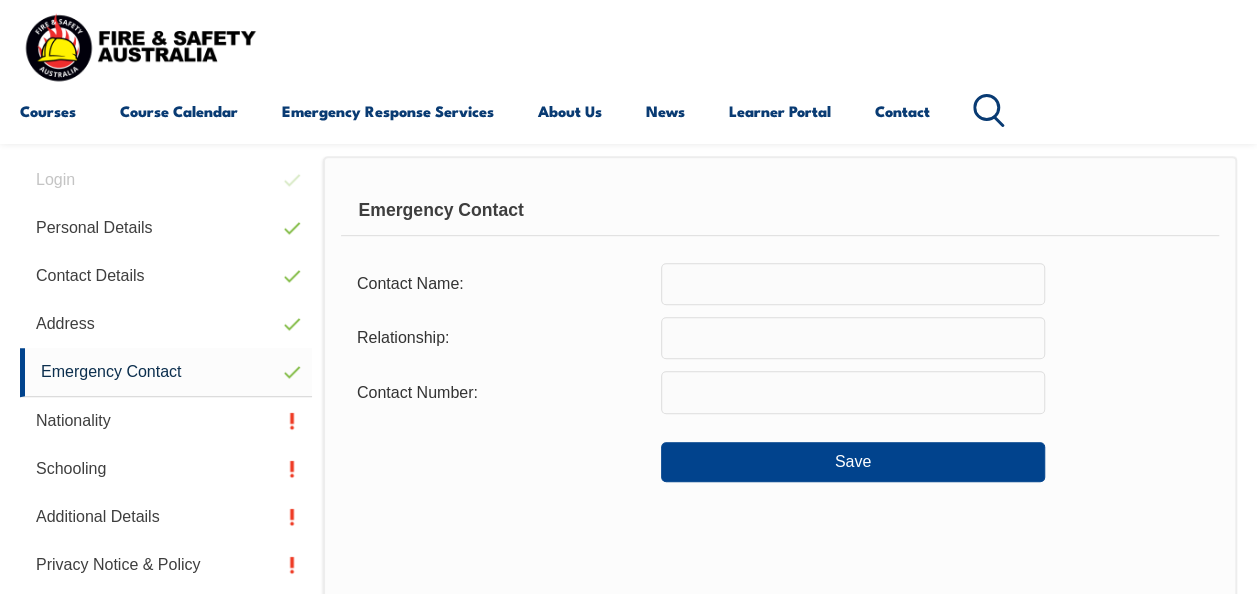 scroll, scrollTop: 485, scrollLeft: 0, axis: vertical 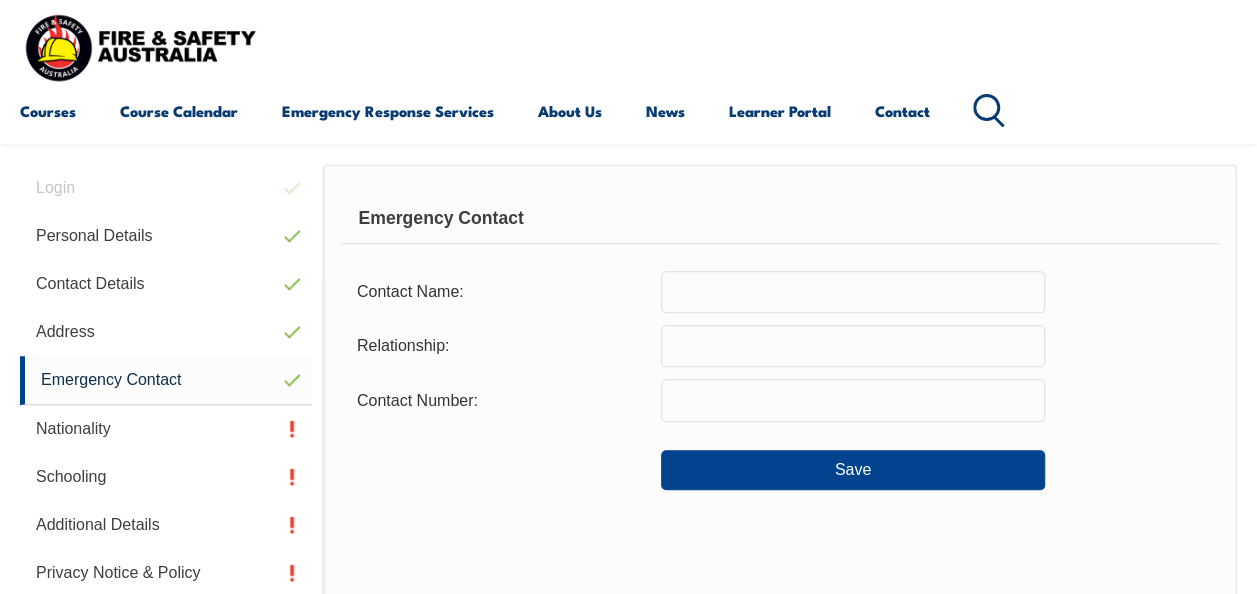 click at bounding box center [853, 292] 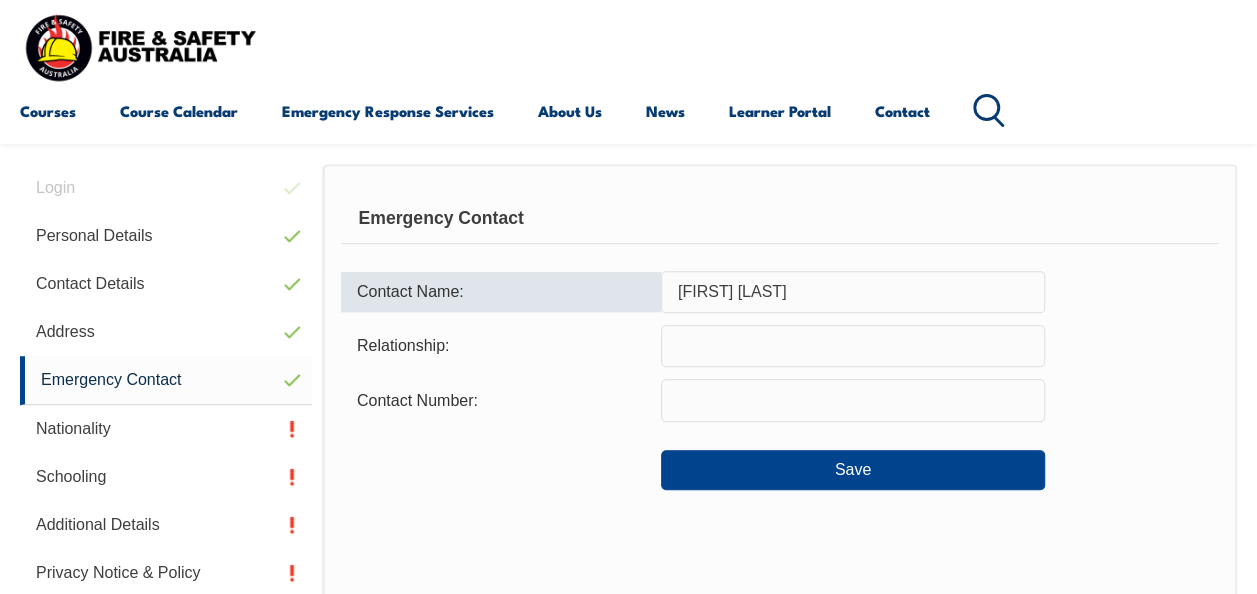 type on "Matt Hancock" 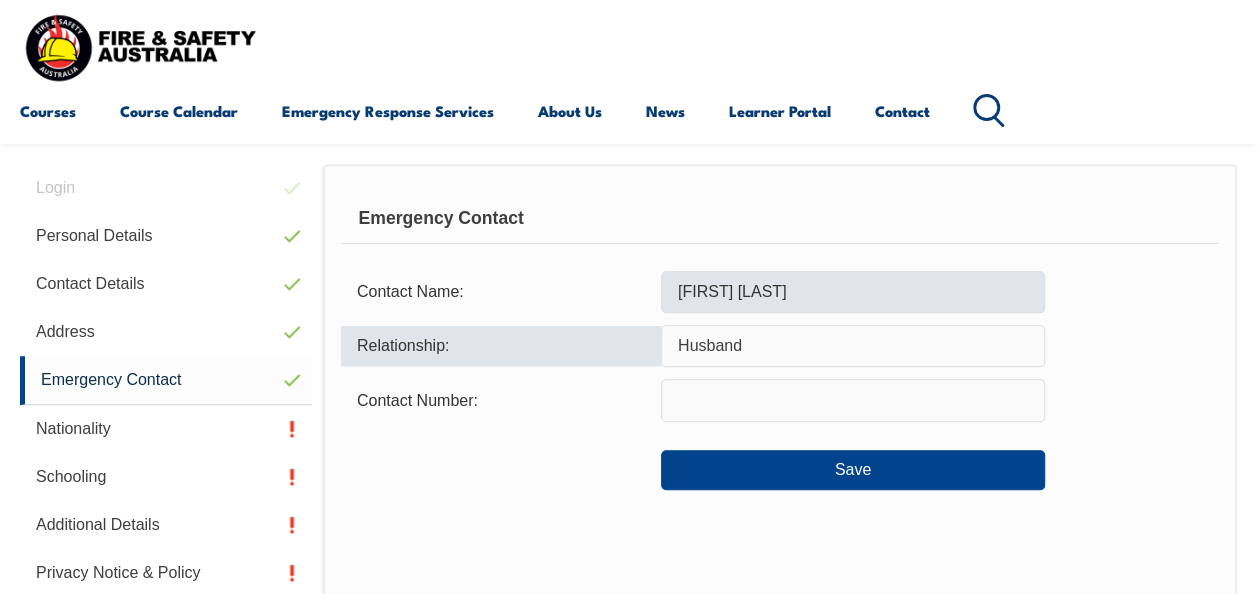 type on "Husband" 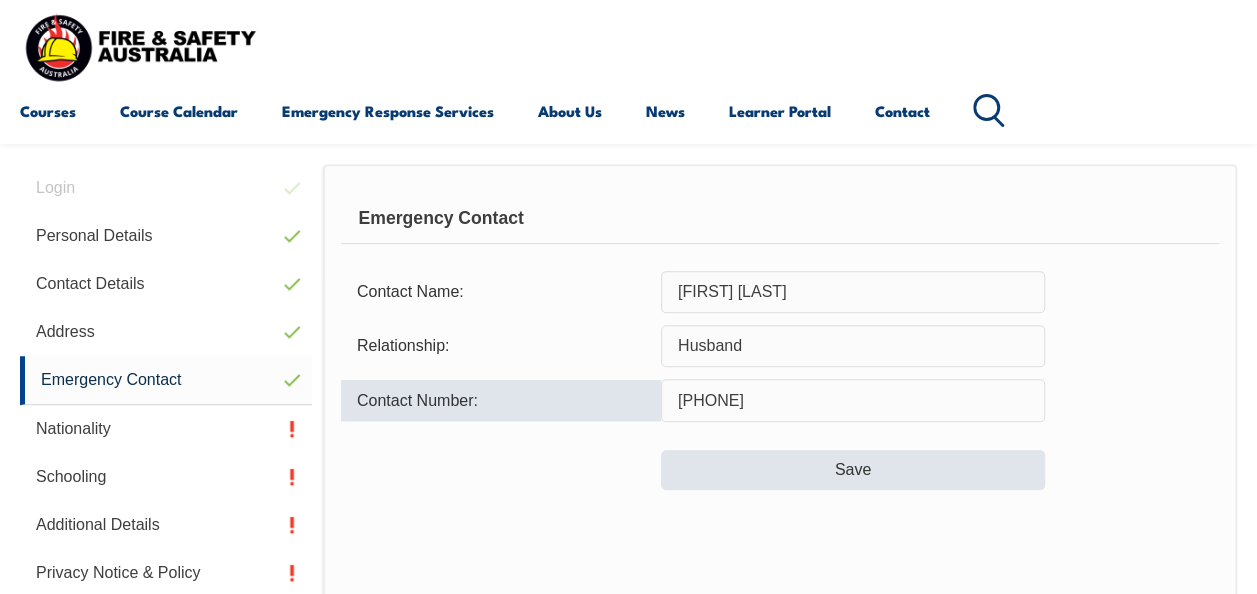 type on "0404718889" 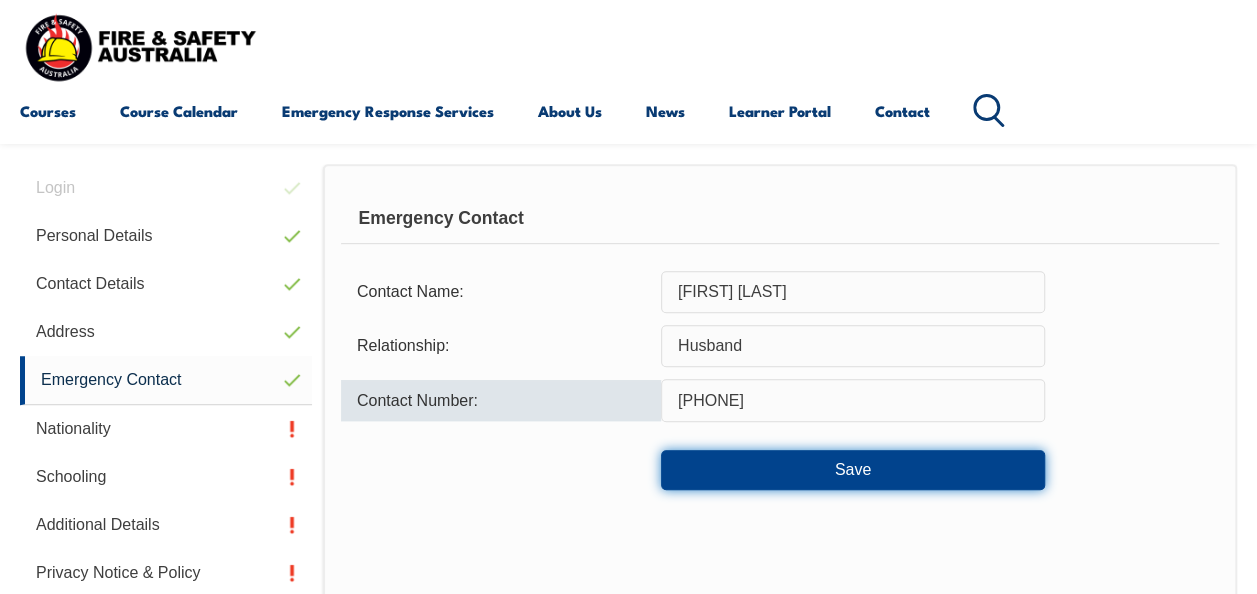 click on "Save" at bounding box center [853, 470] 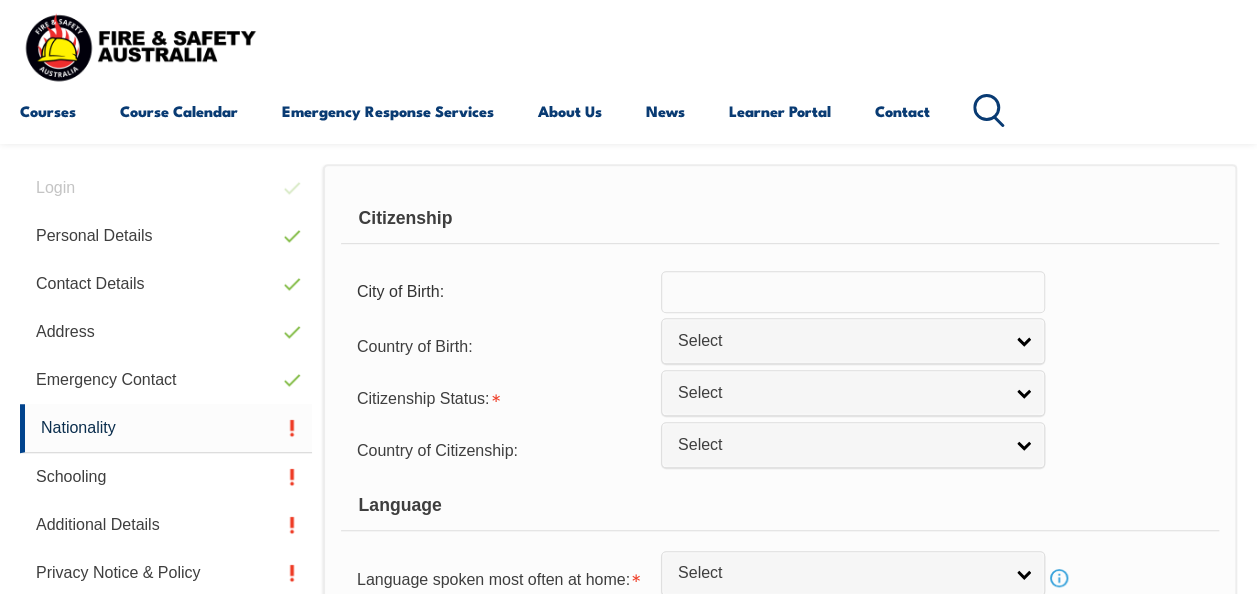 click at bounding box center [853, 292] 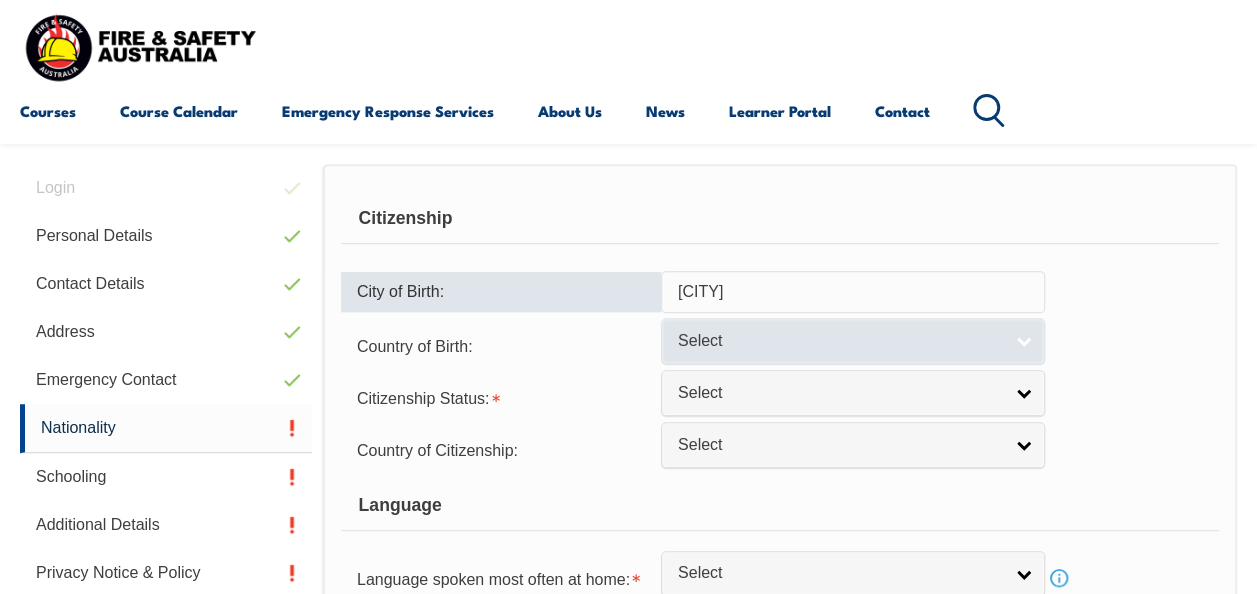 type on "Sydney" 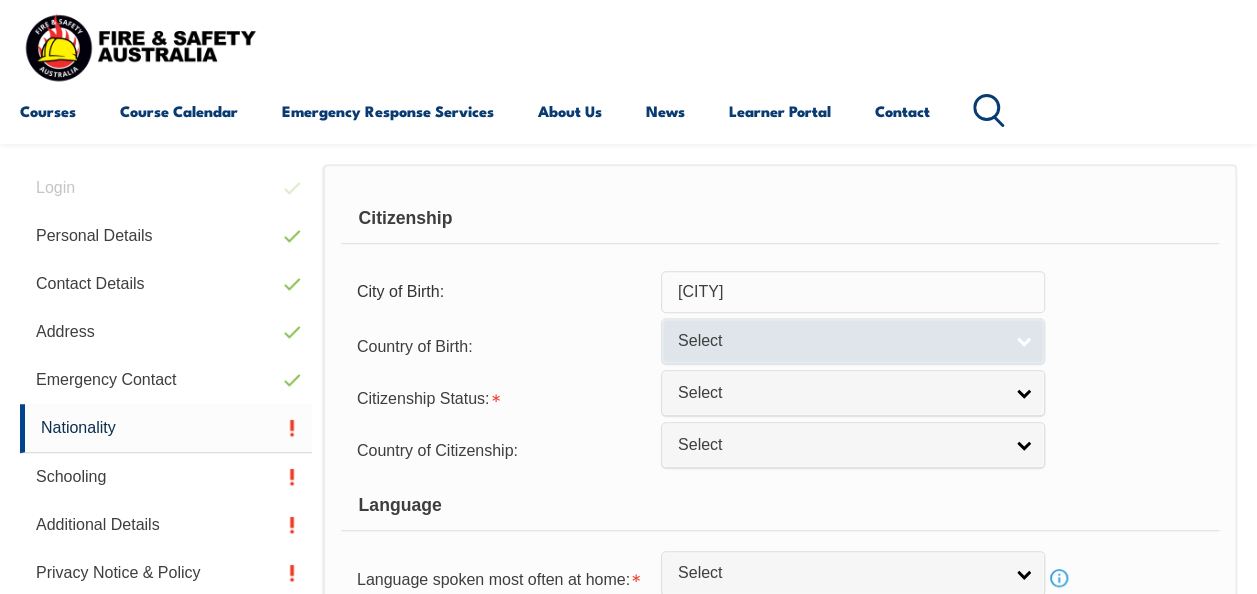 click on "Select" at bounding box center (853, 340) 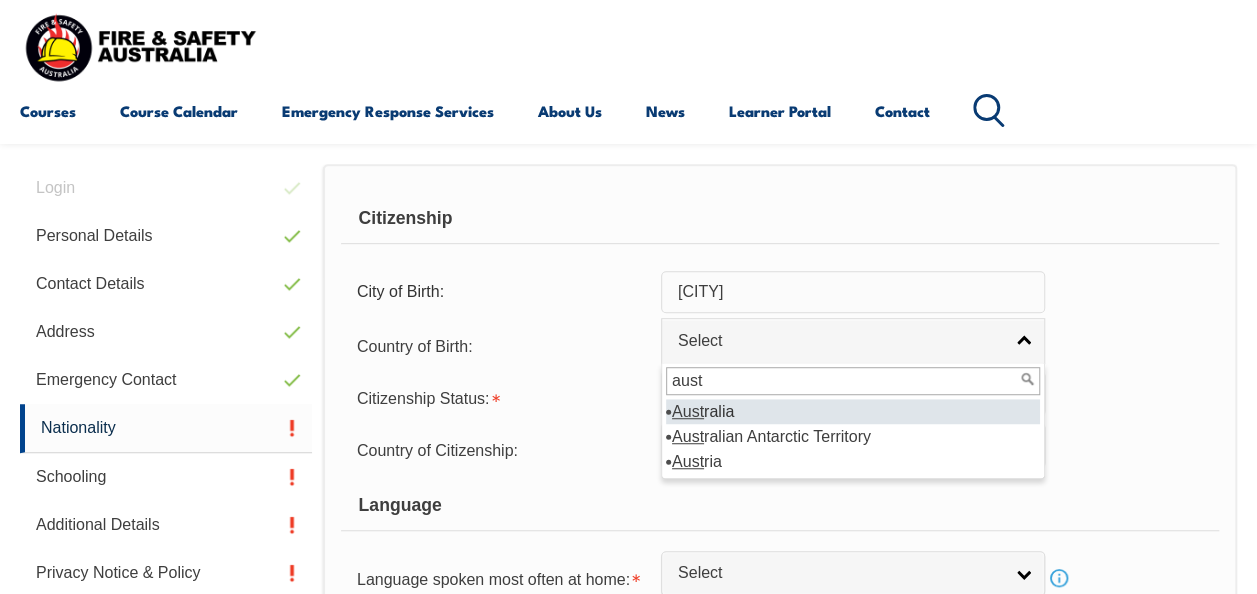 type on "aust" 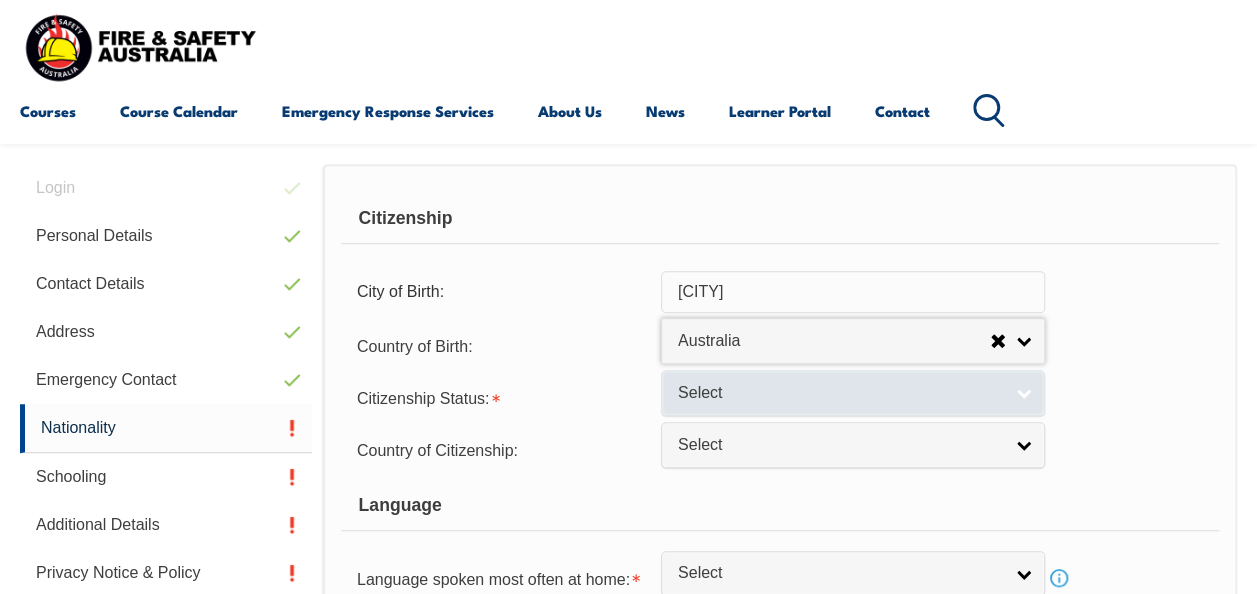 click on "Select" at bounding box center (840, 393) 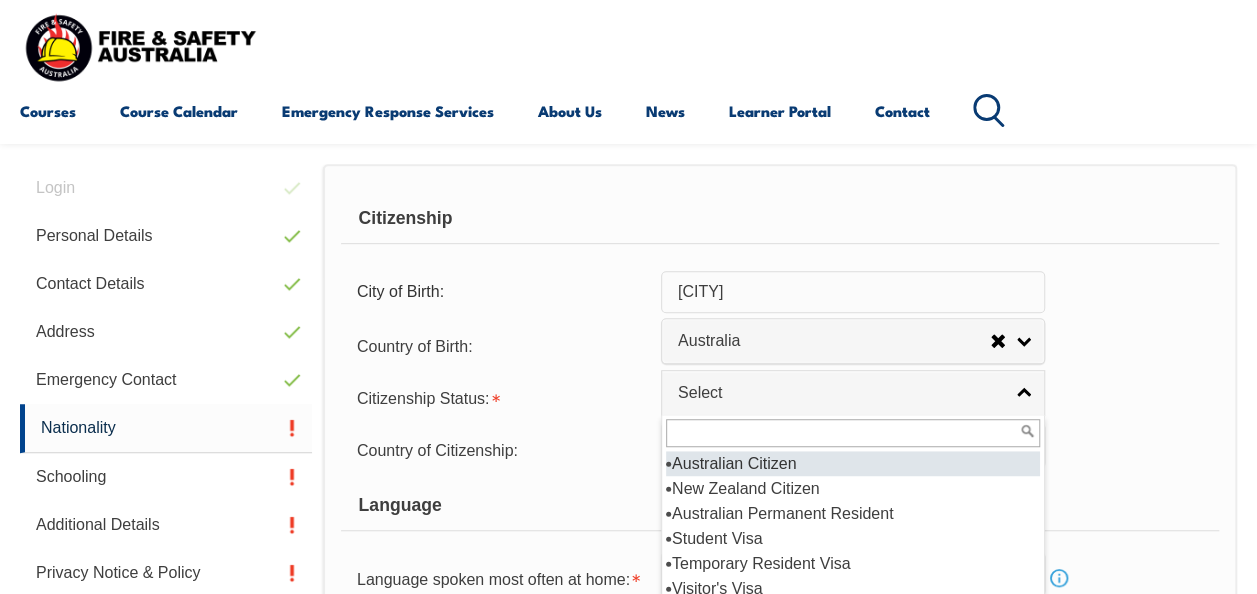 click on "Australian Citizen" at bounding box center [853, 463] 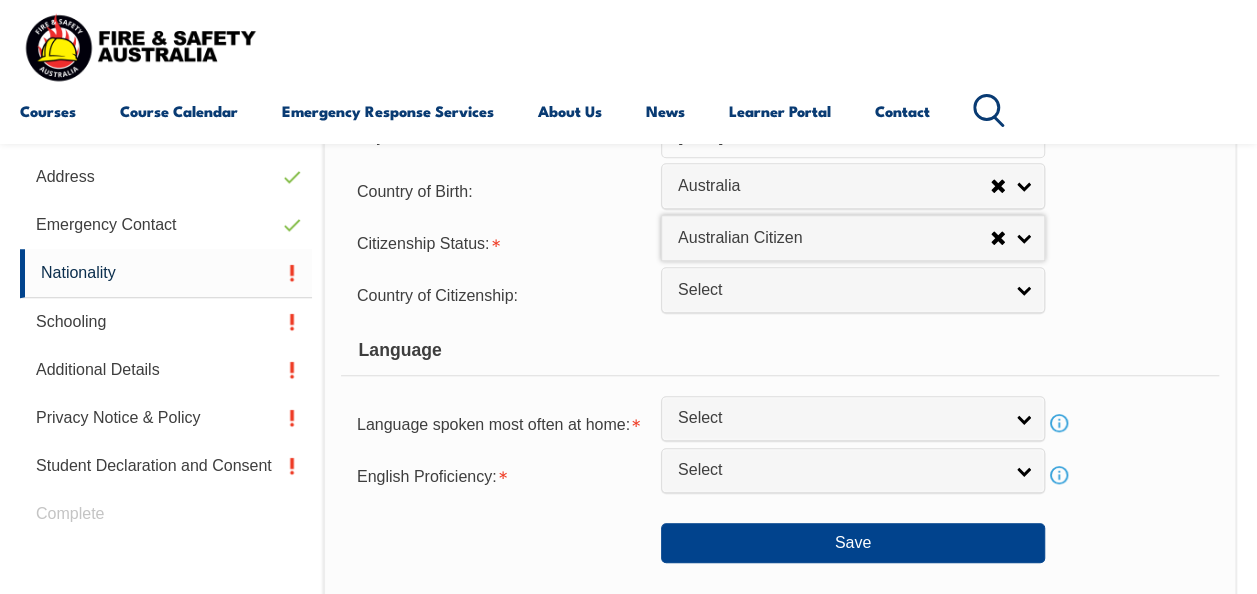 scroll, scrollTop: 685, scrollLeft: 0, axis: vertical 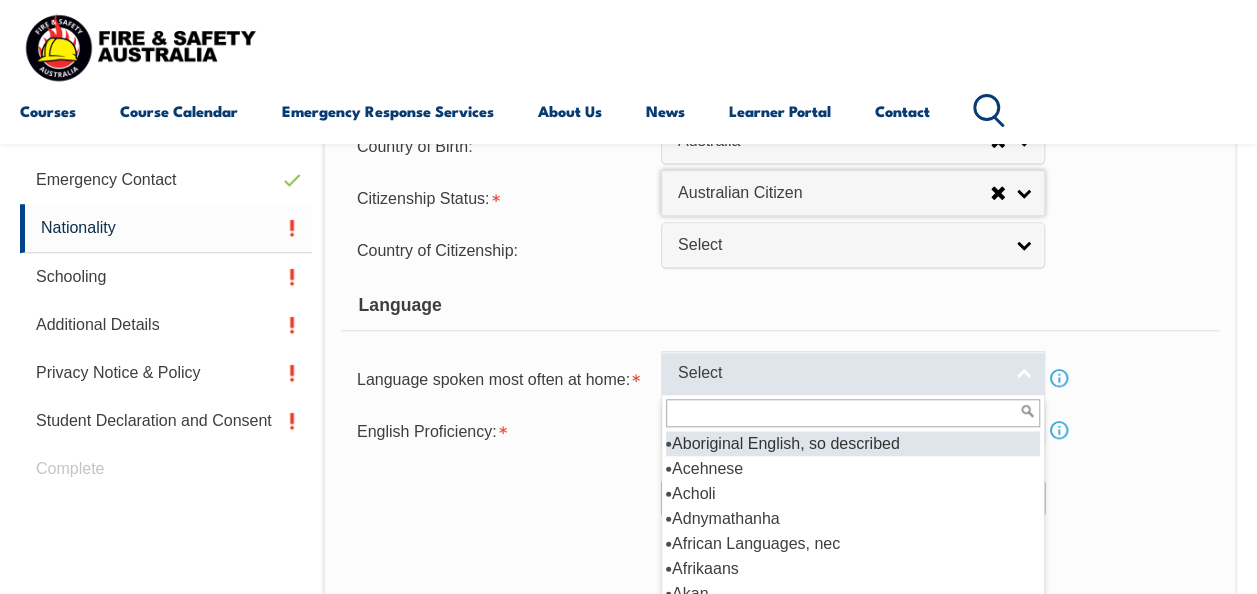 click on "Select" at bounding box center (853, 373) 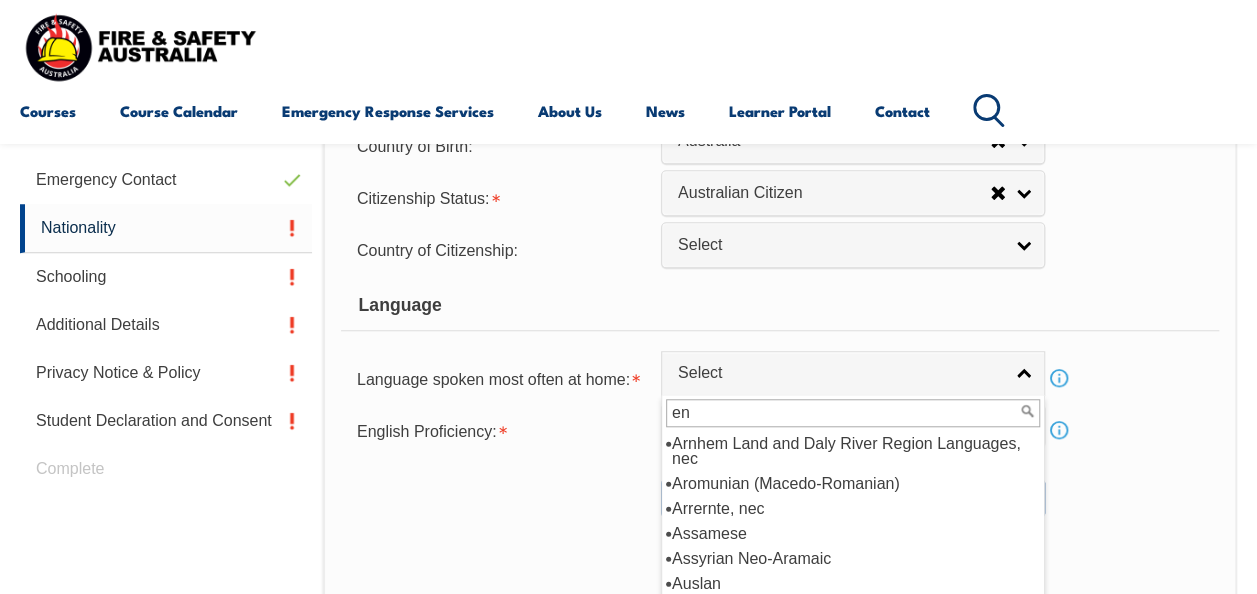 scroll, scrollTop: 0, scrollLeft: 0, axis: both 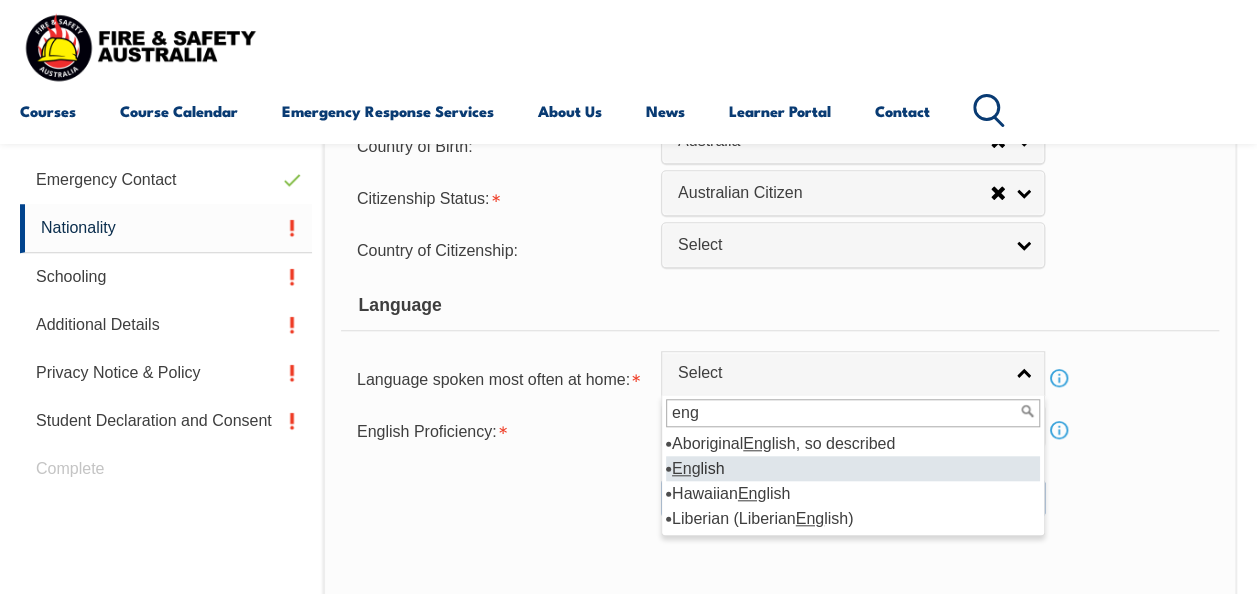 type on "eng" 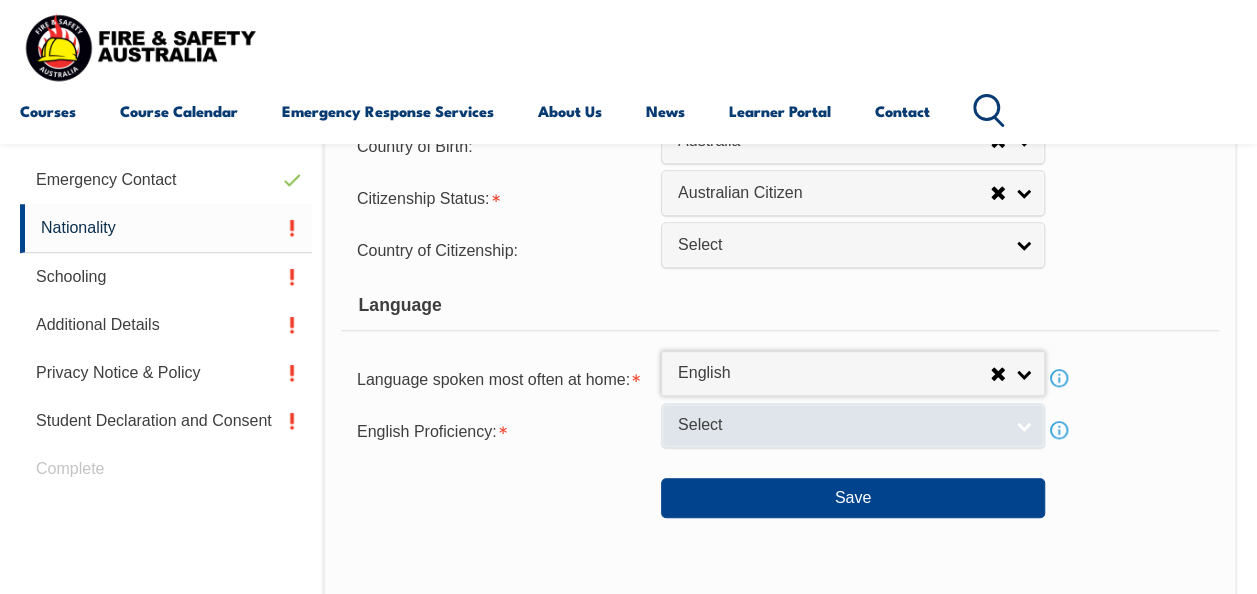 click on "Select" at bounding box center [840, 425] 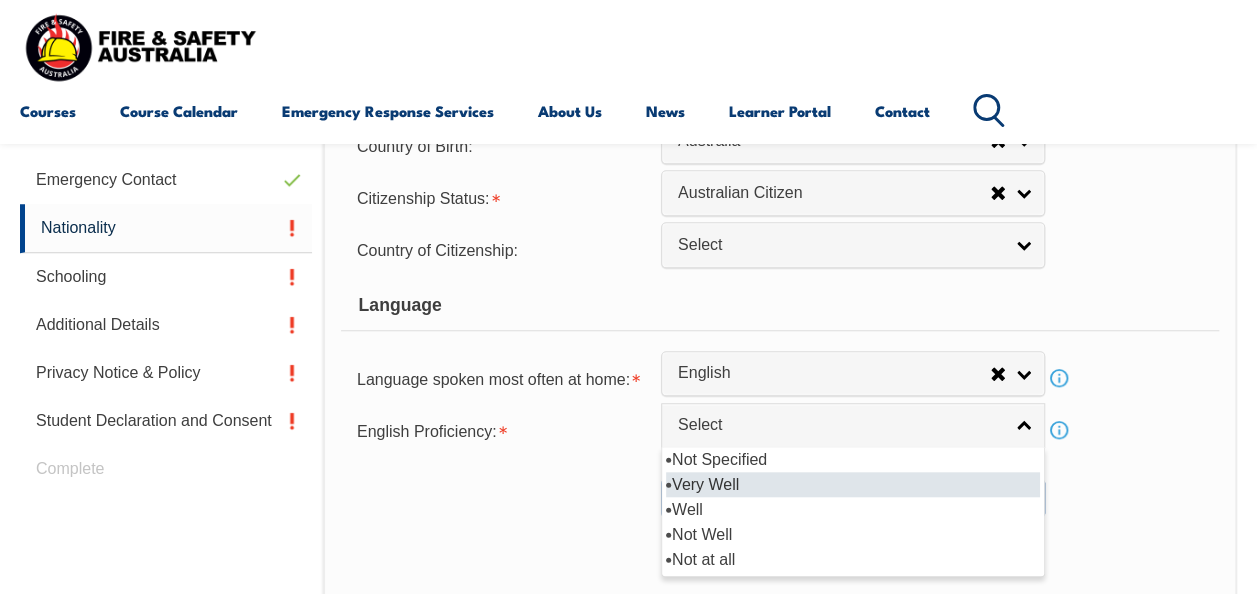 click on "Very Well" at bounding box center [853, 484] 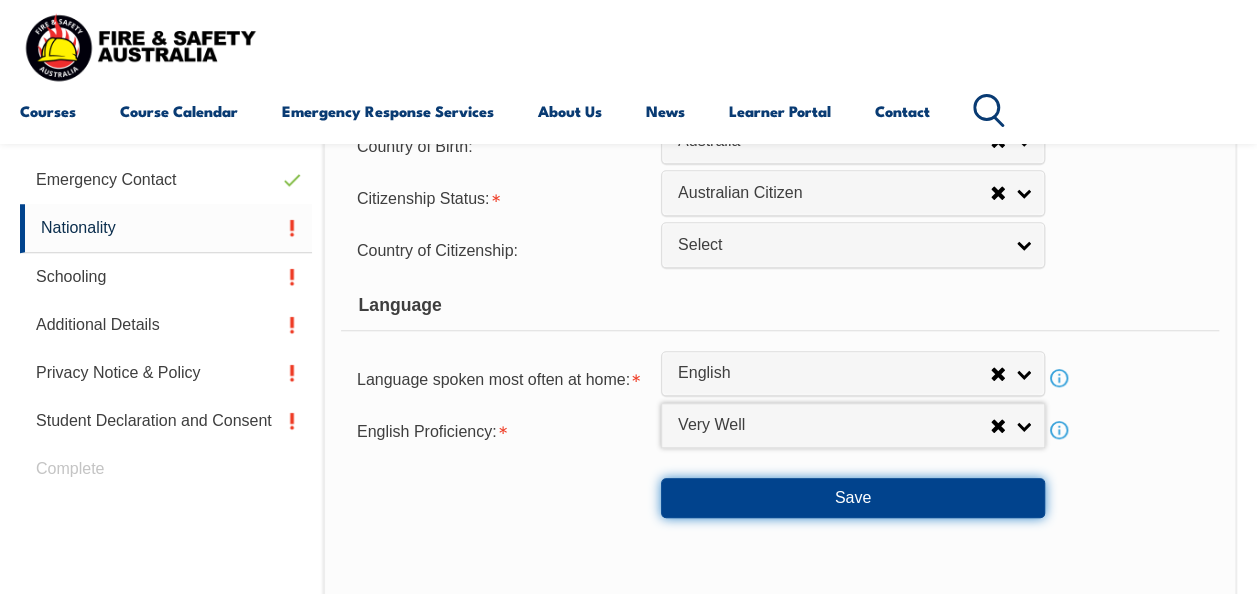 click on "Save" at bounding box center (853, 498) 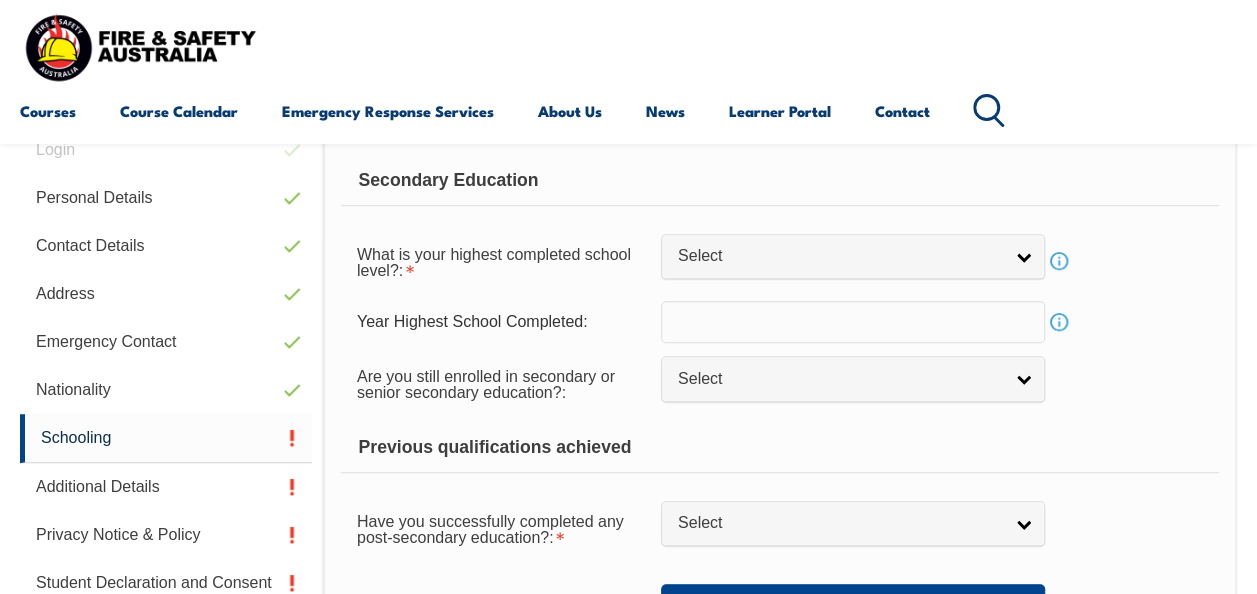scroll, scrollTop: 484, scrollLeft: 0, axis: vertical 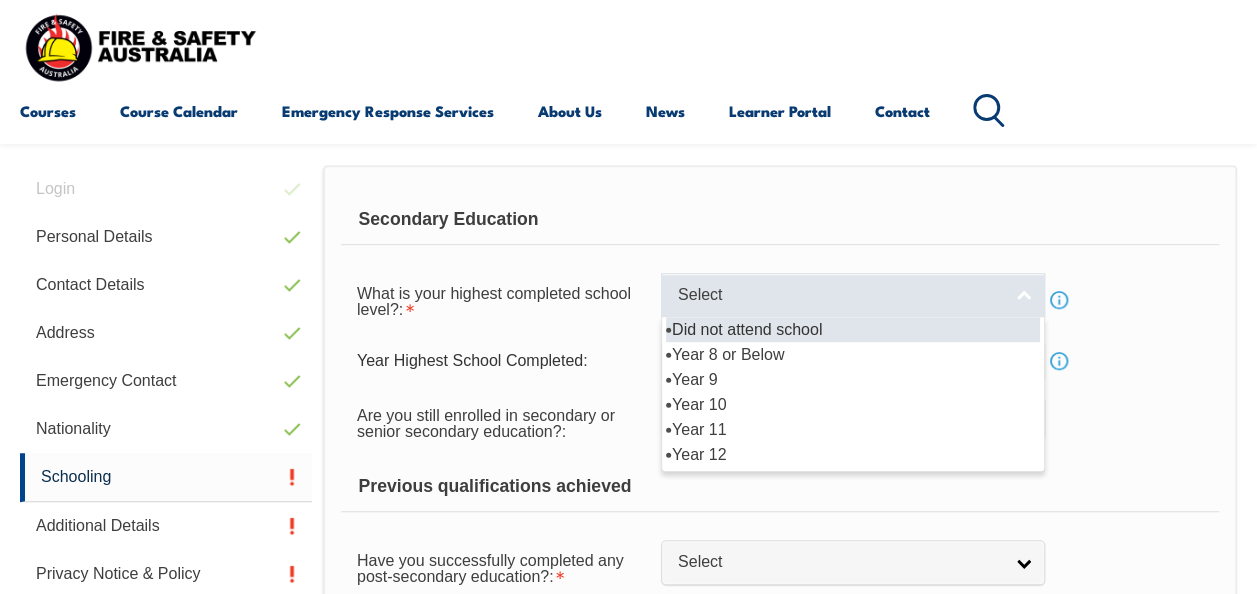 click on "Select" at bounding box center [853, 295] 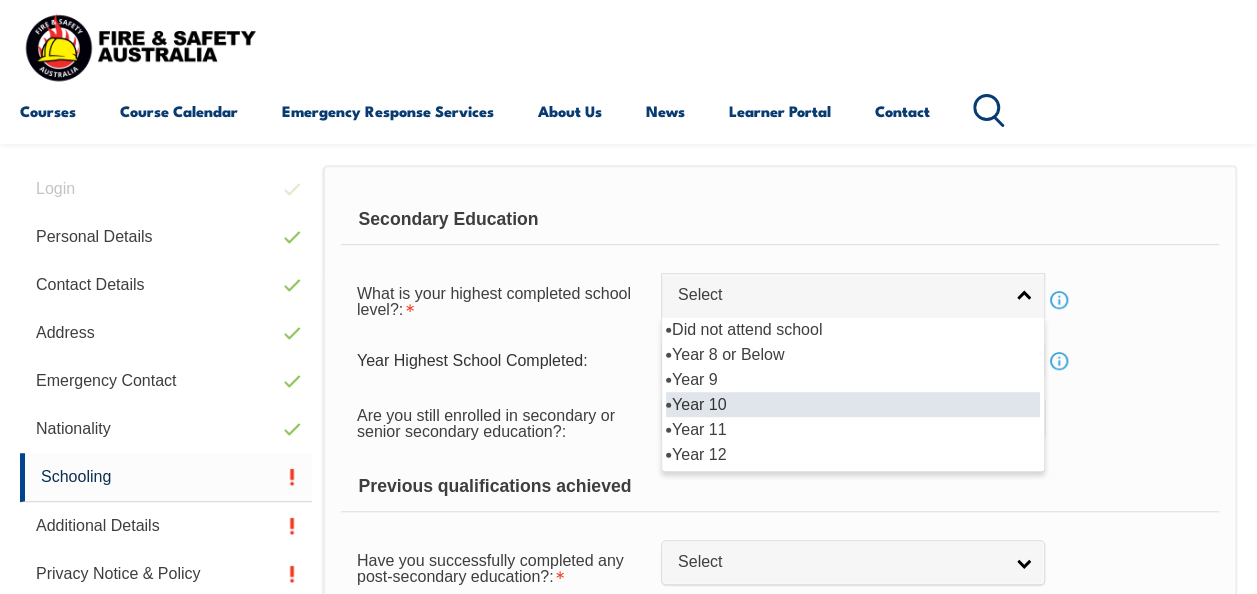 click on "Year 10" at bounding box center (853, 404) 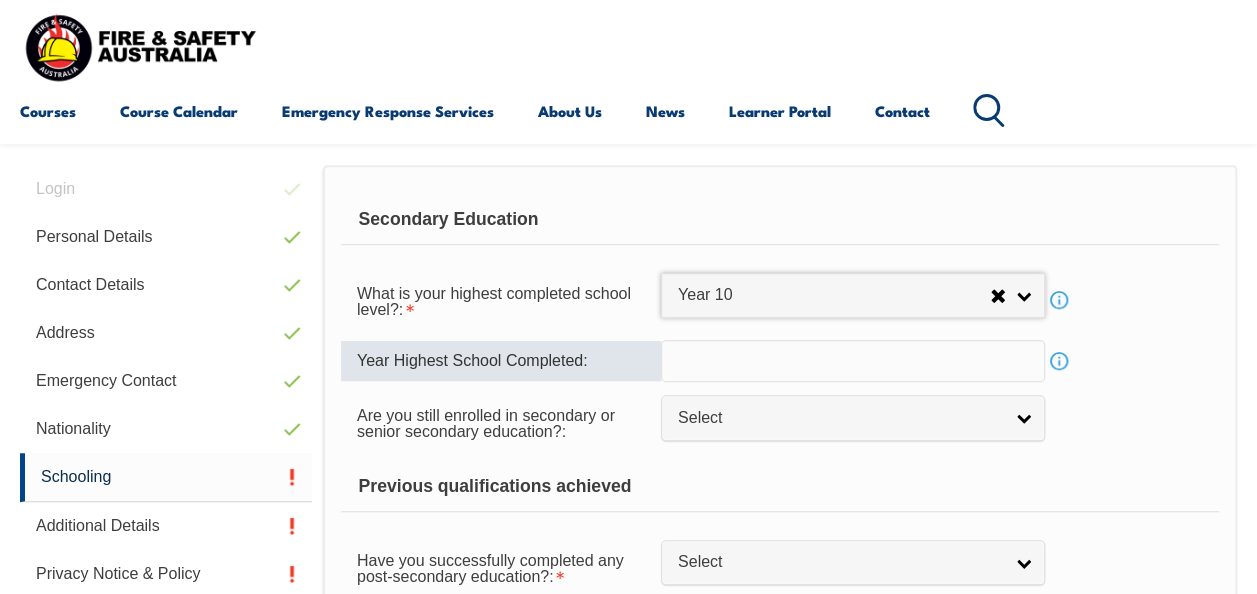 click at bounding box center (853, 361) 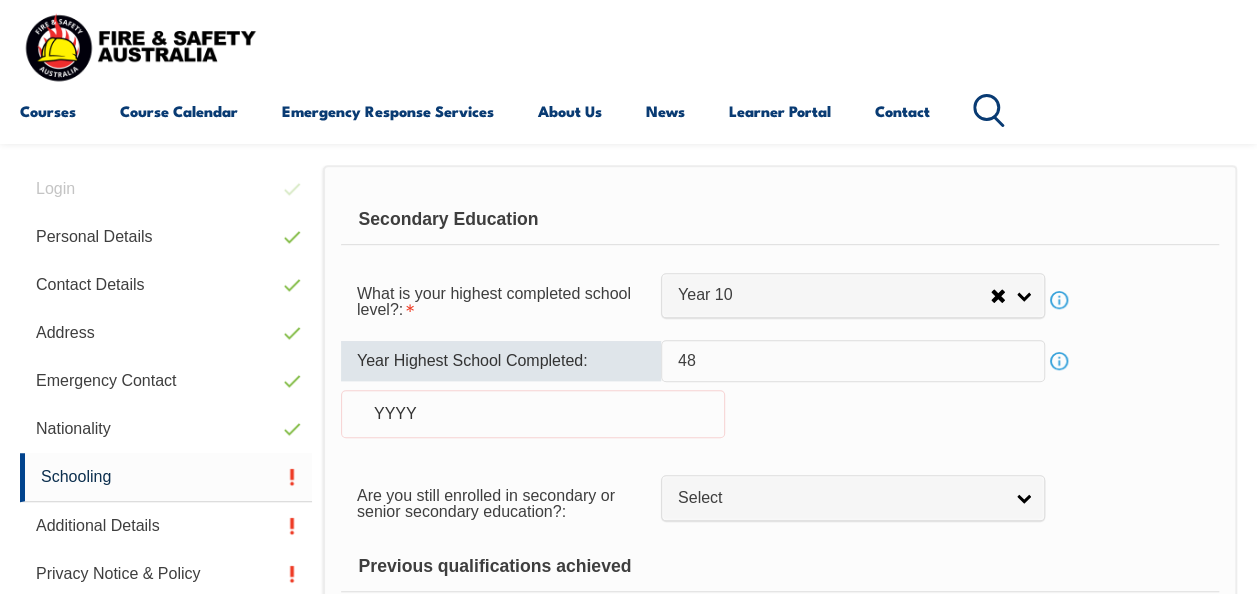 type on "4" 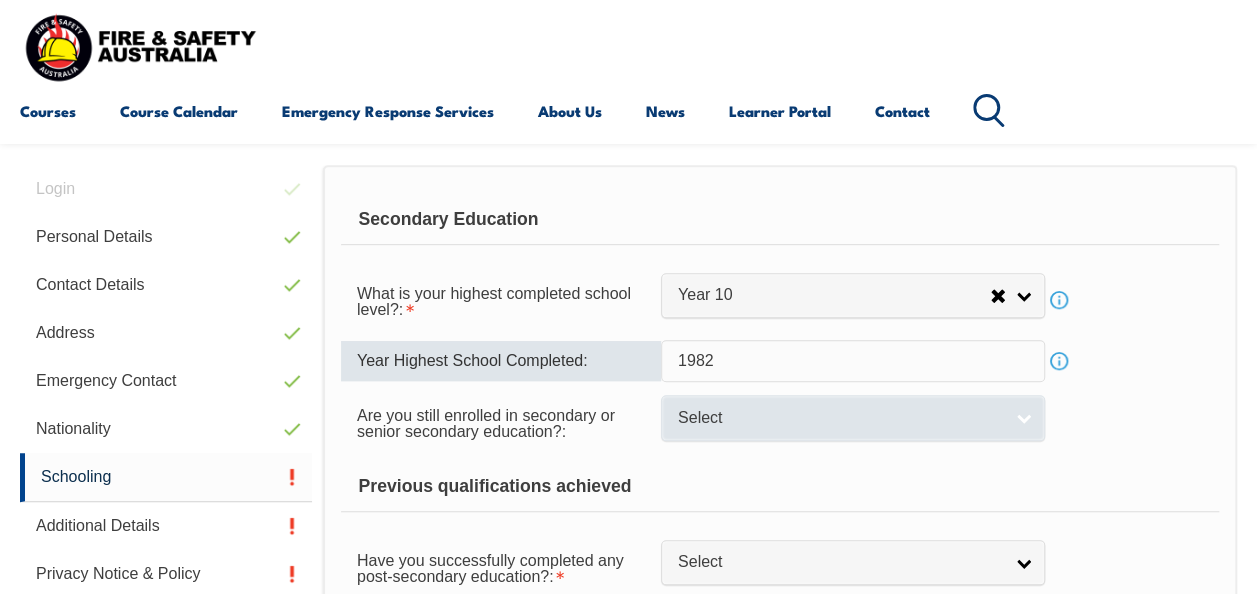 type on "1982" 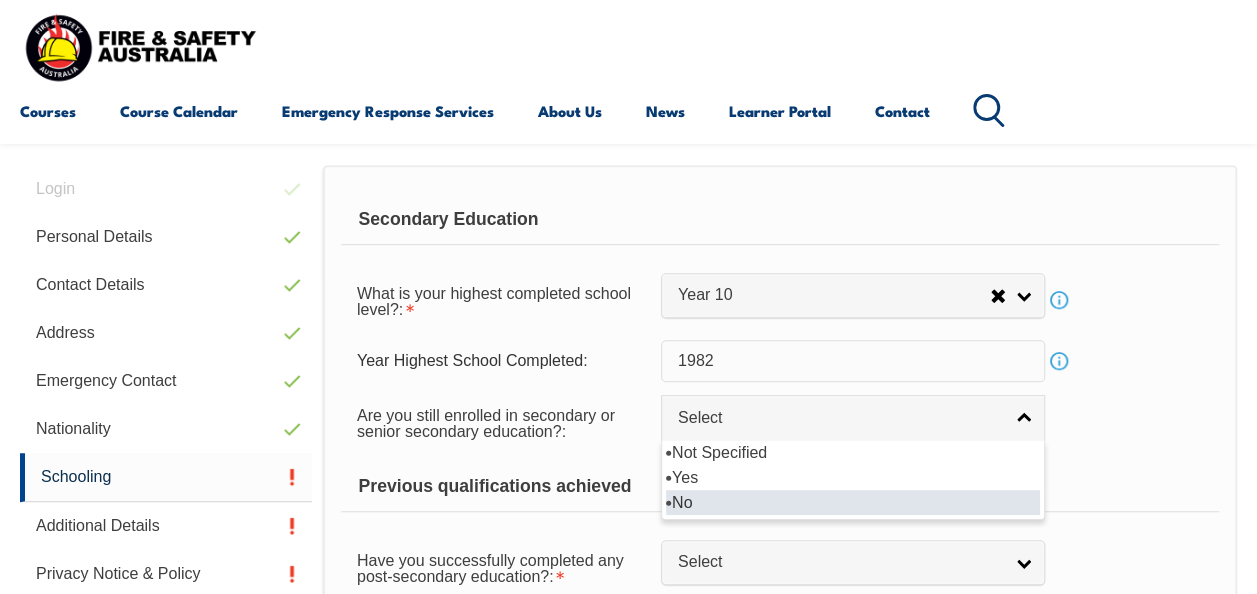 click on "No" at bounding box center [853, 502] 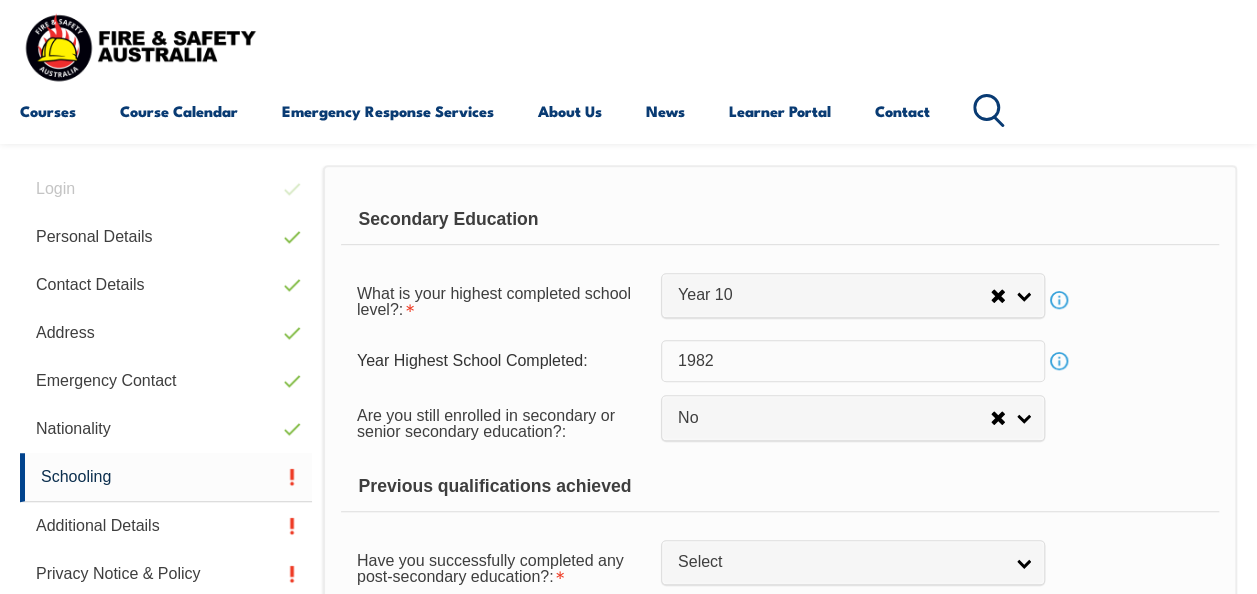 click on "Previous qualifications achieved" at bounding box center (780, 487) 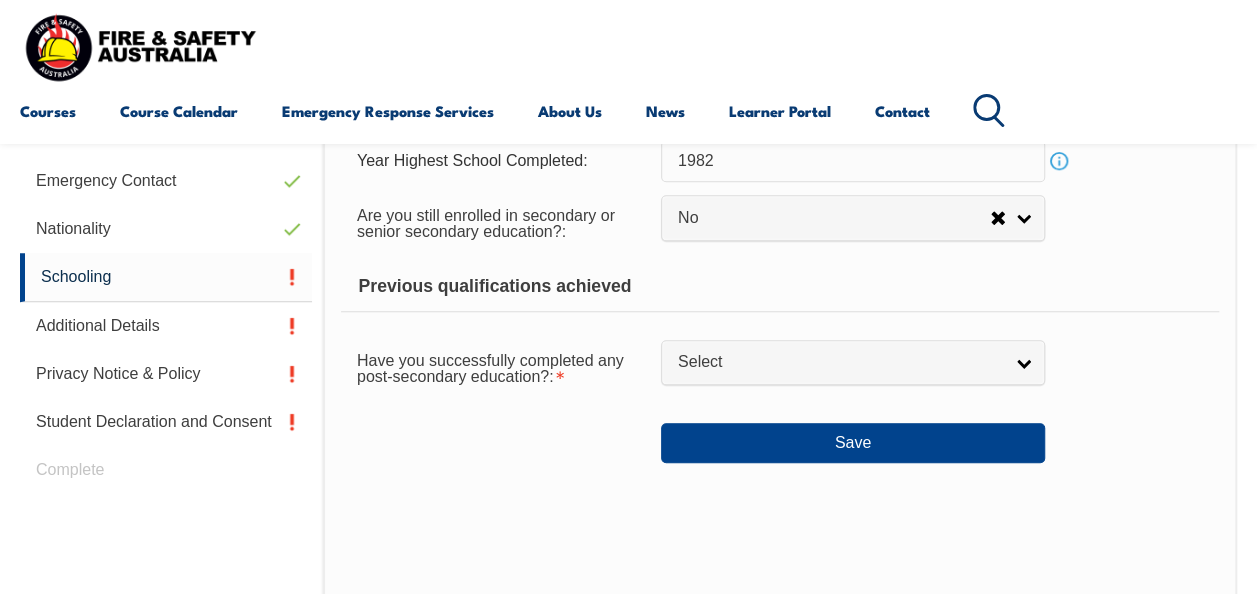 scroll, scrollTop: 684, scrollLeft: 0, axis: vertical 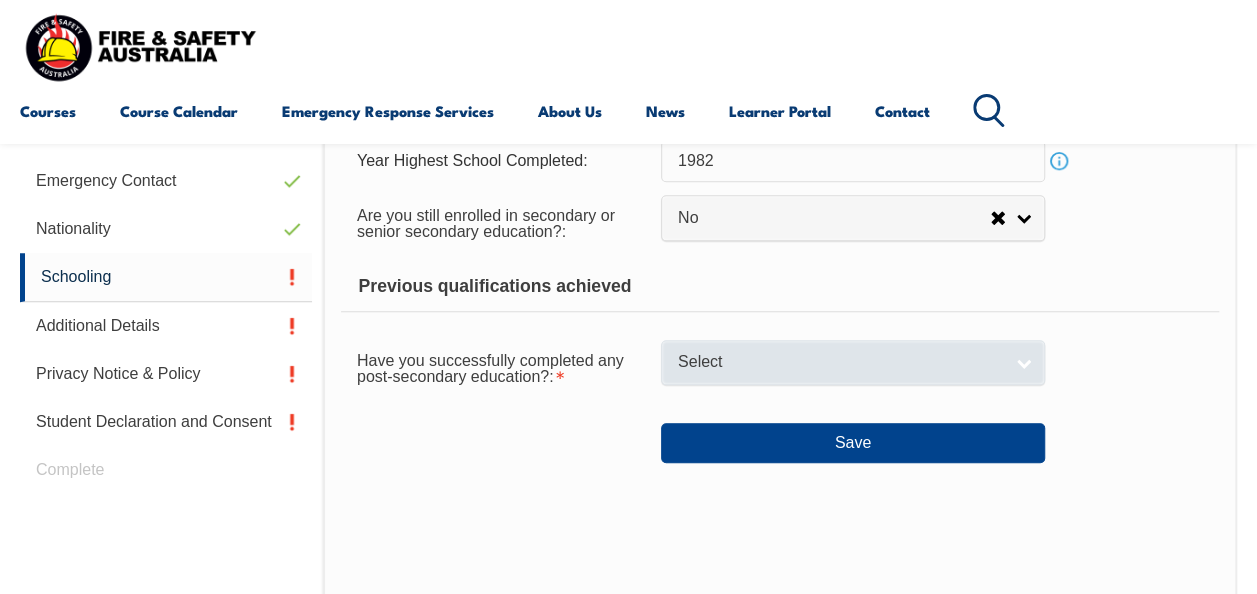 click on "Select" at bounding box center [853, 362] 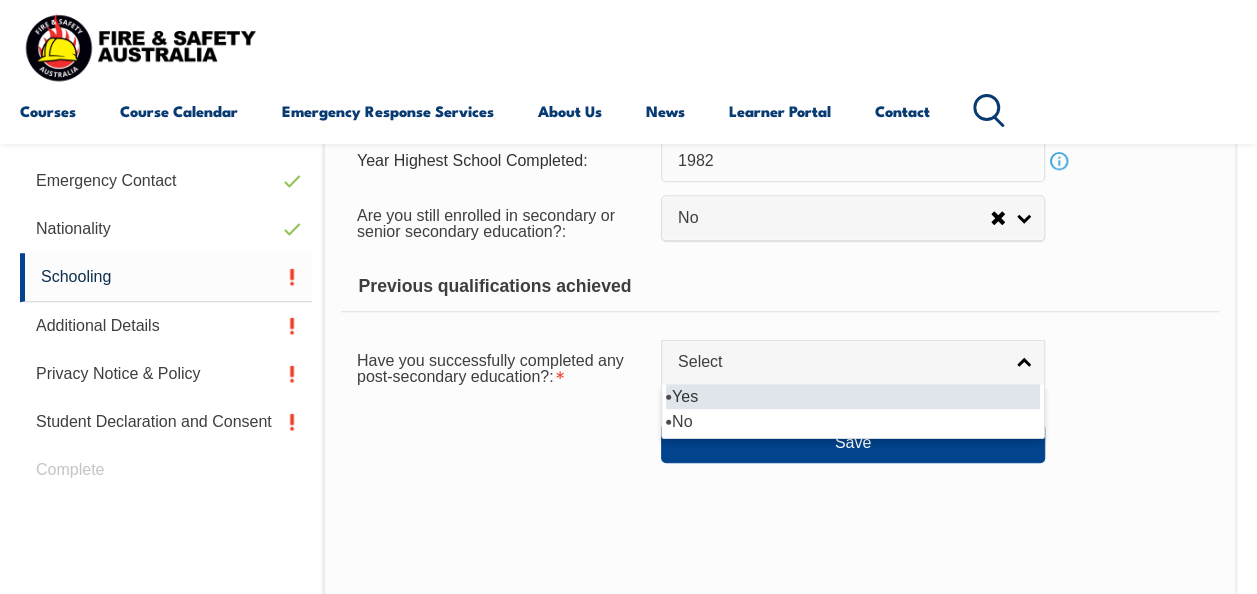click on "Yes" at bounding box center [853, 396] 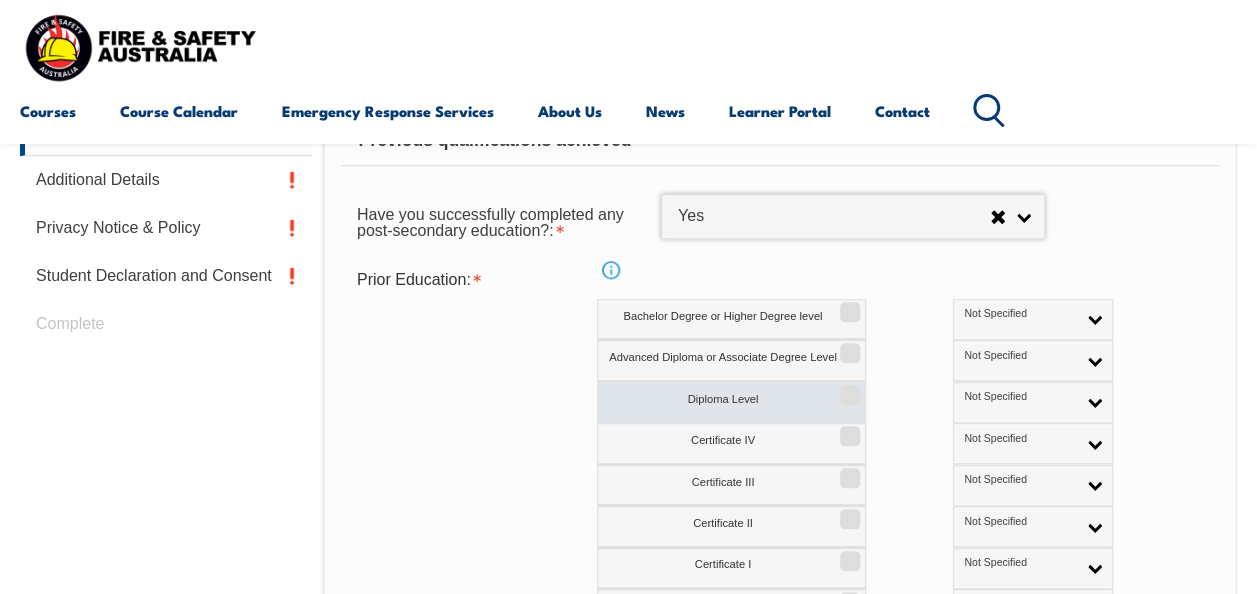 scroll, scrollTop: 784, scrollLeft: 0, axis: vertical 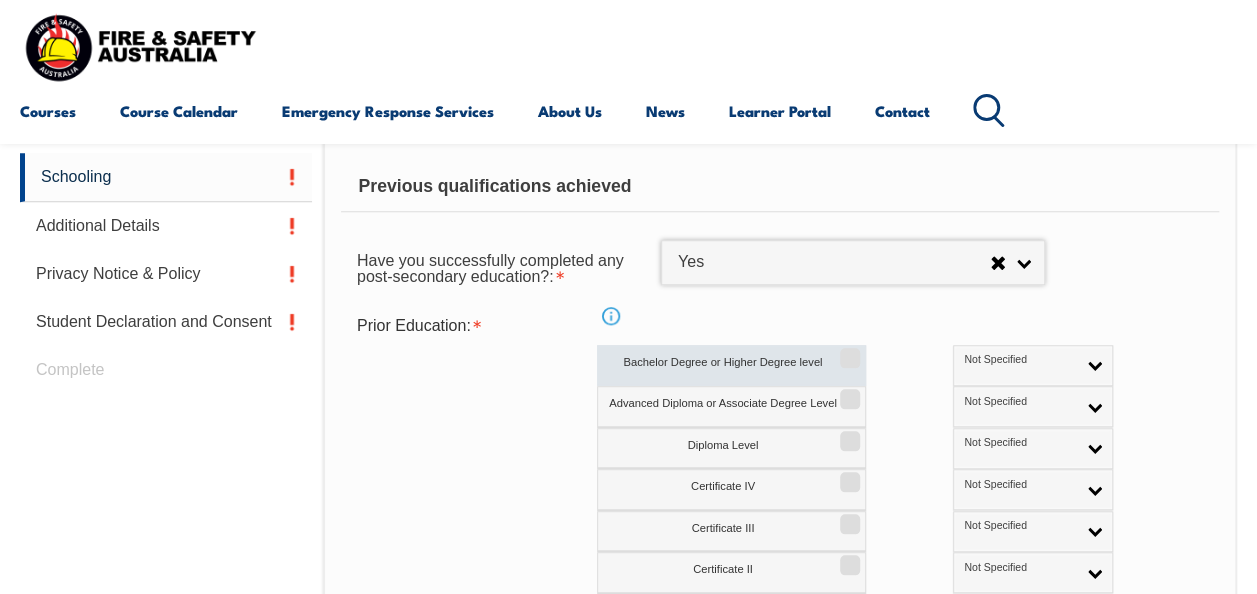 click on "Bachelor Degree or Higher Degree level" at bounding box center (847, 351) 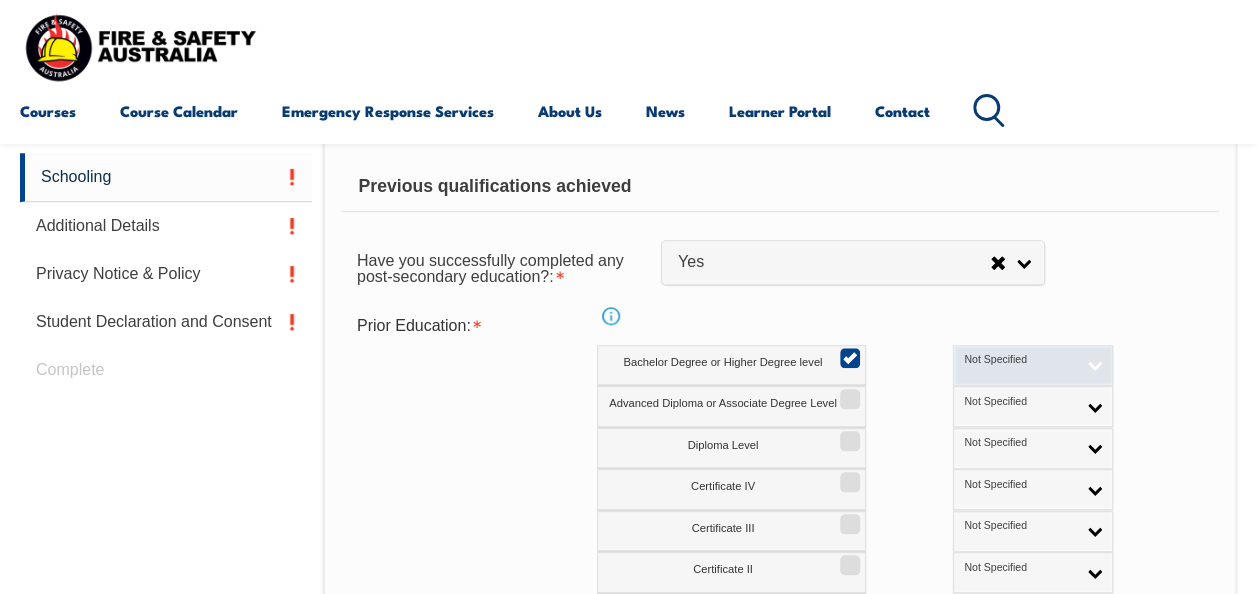 click on "Not Specified" at bounding box center (1033, 365) 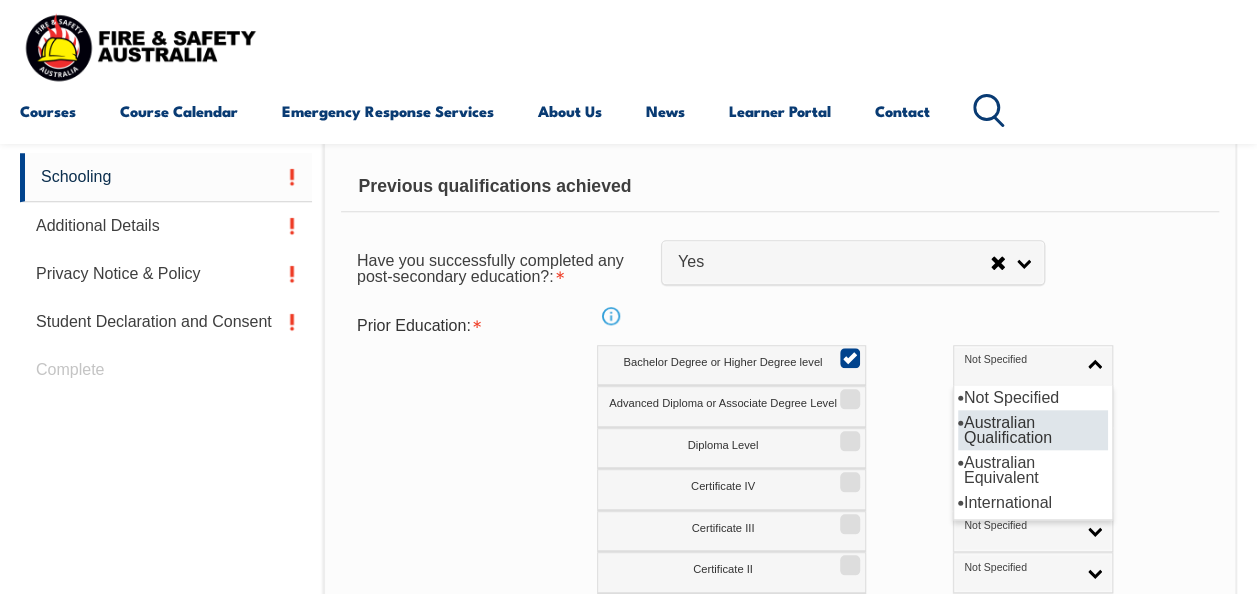 click on "Australian Qualification" at bounding box center (1033, 430) 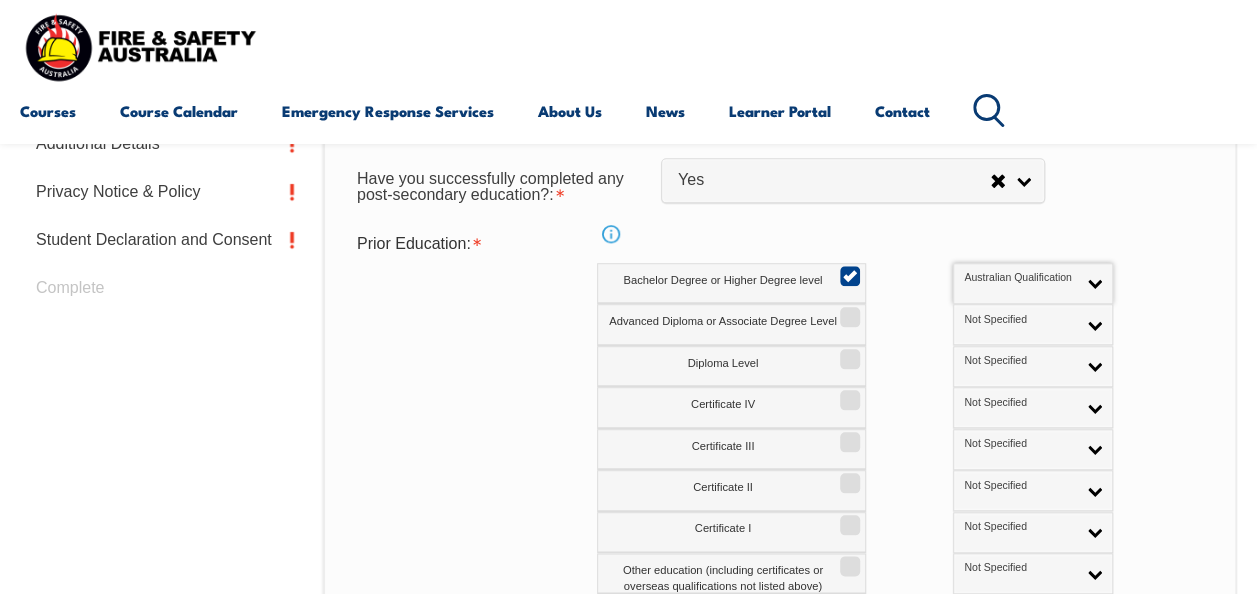 scroll, scrollTop: 984, scrollLeft: 0, axis: vertical 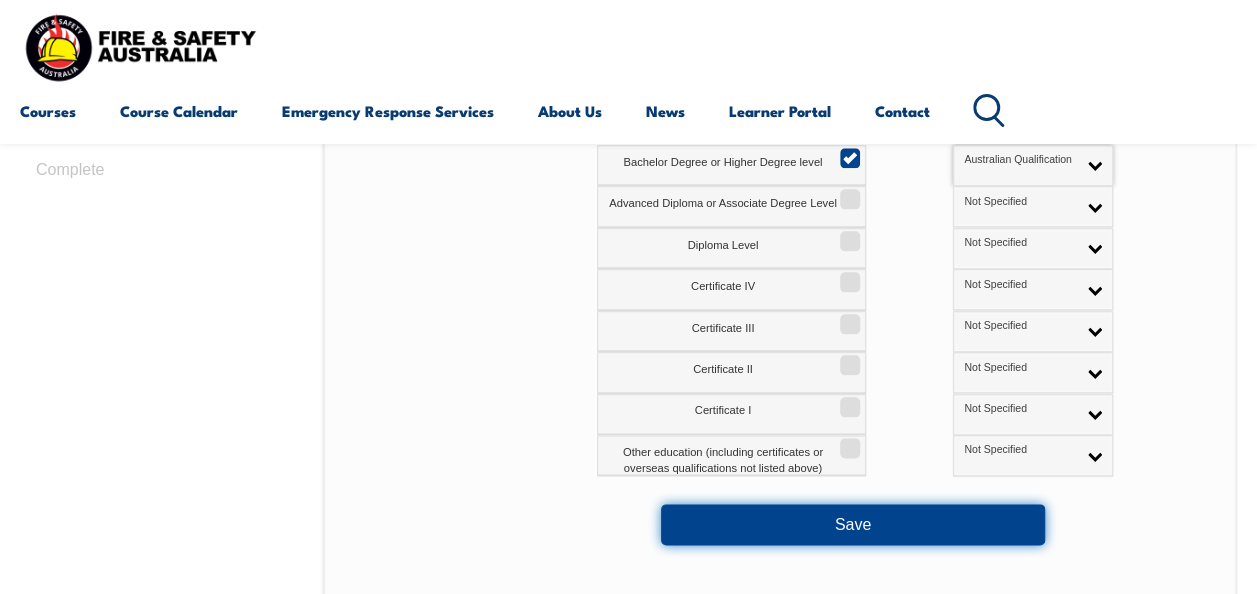 click on "Save" at bounding box center (853, 524) 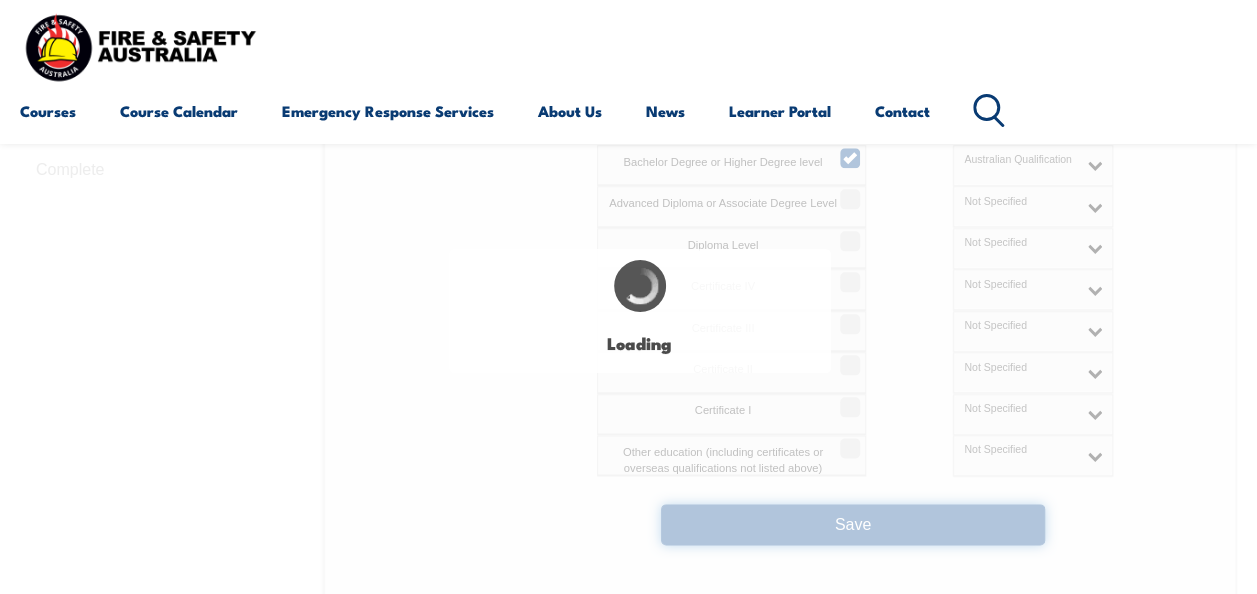 select on "false" 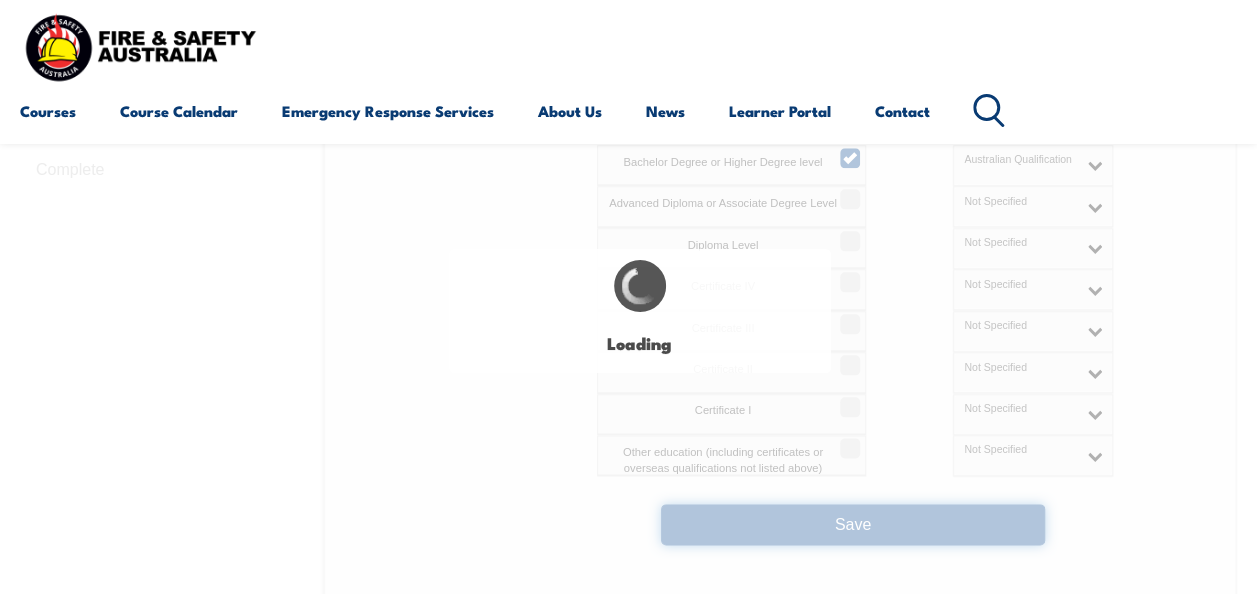 select on "true" 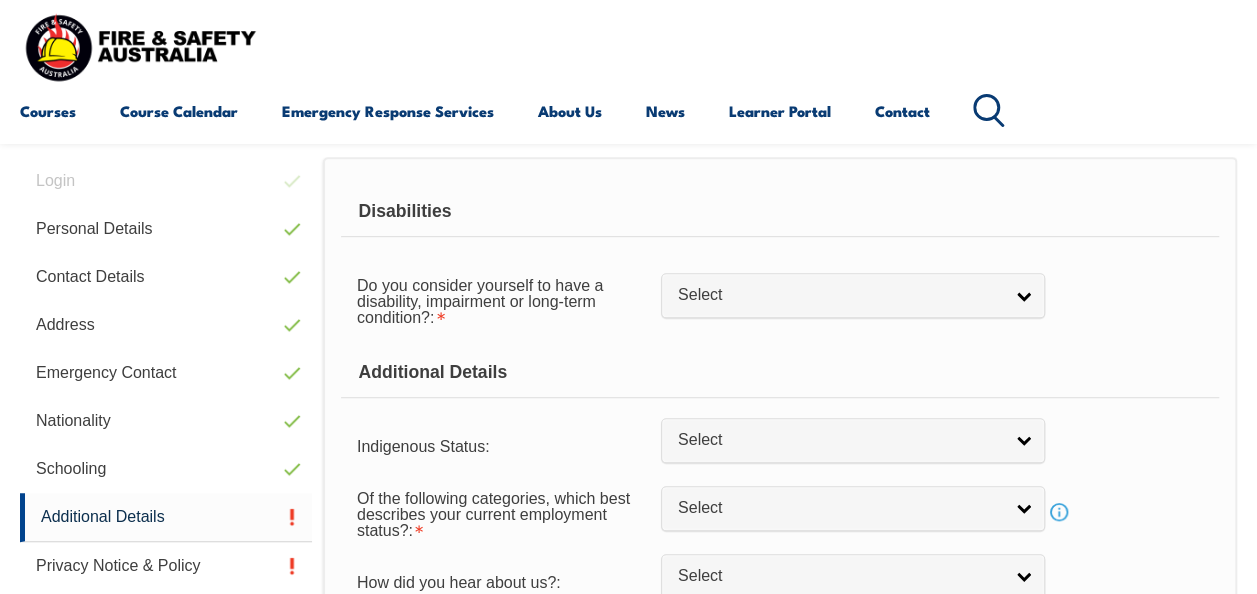 scroll, scrollTop: 485, scrollLeft: 0, axis: vertical 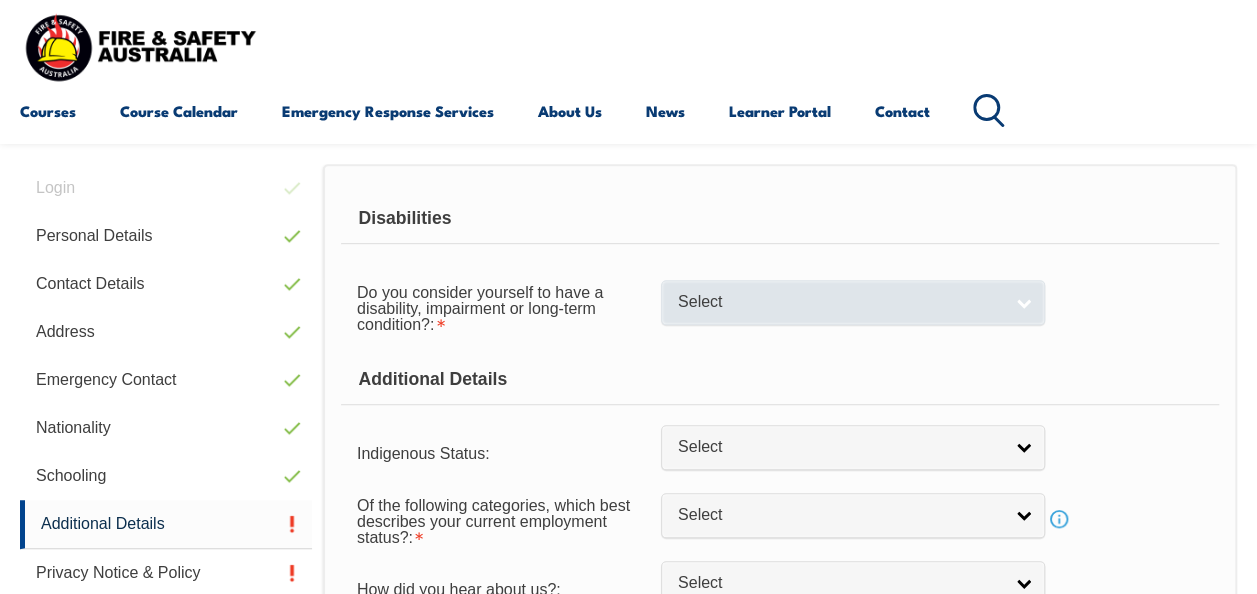 click on "Select" at bounding box center (840, 302) 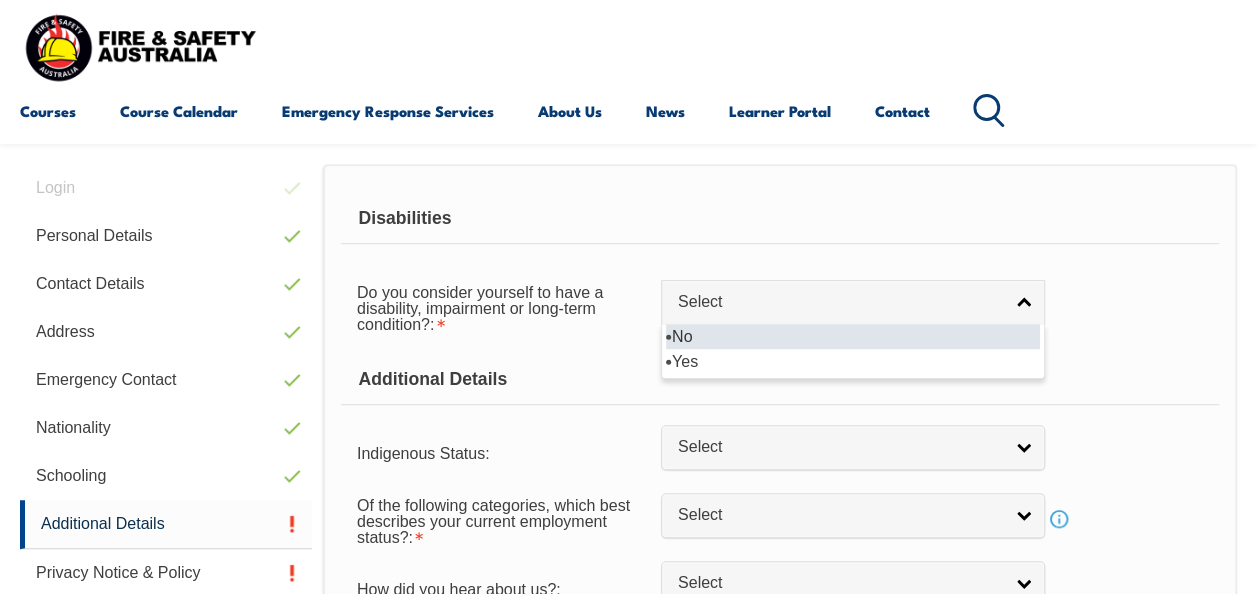 click on "No" at bounding box center (853, 336) 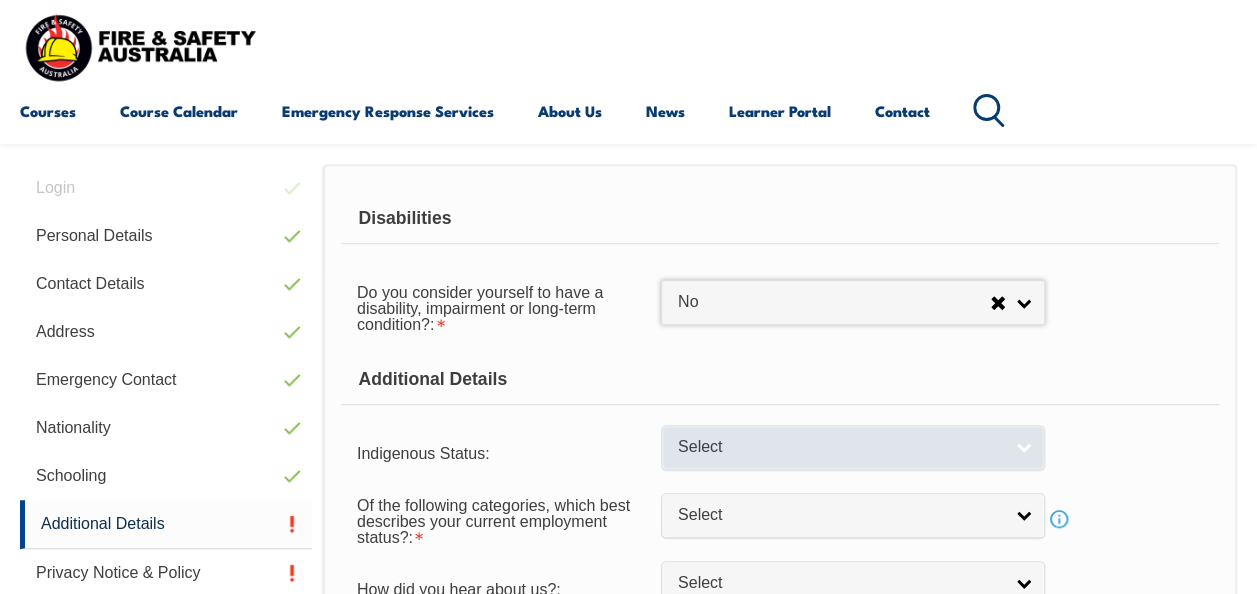 click on "Select" at bounding box center (840, 447) 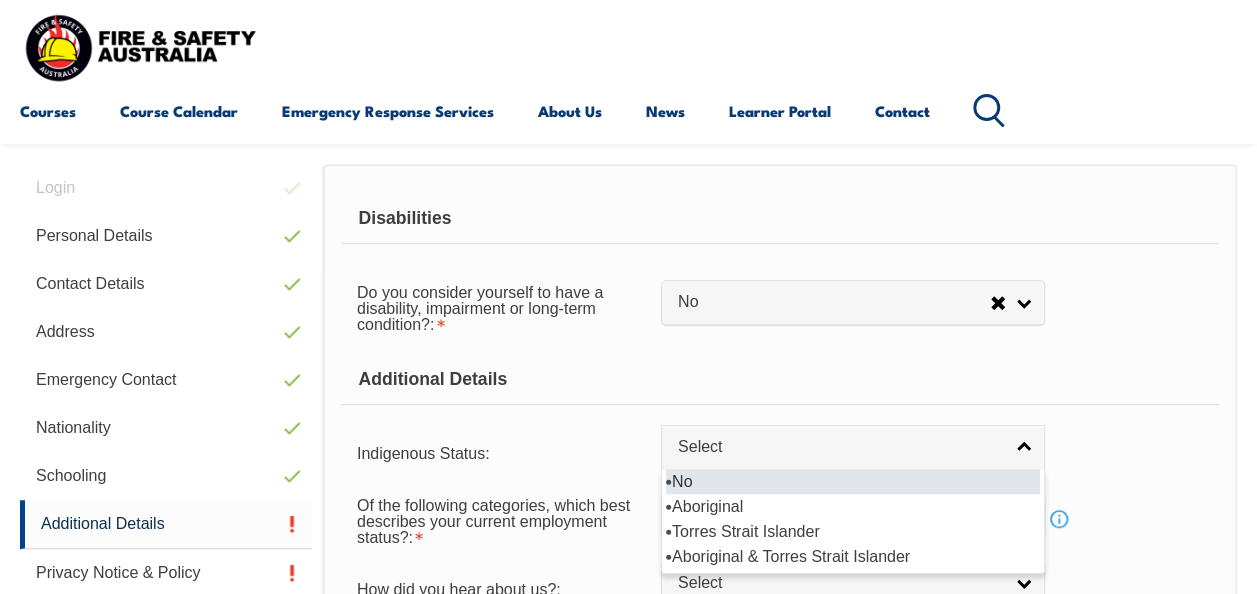 click on "No" at bounding box center [853, 481] 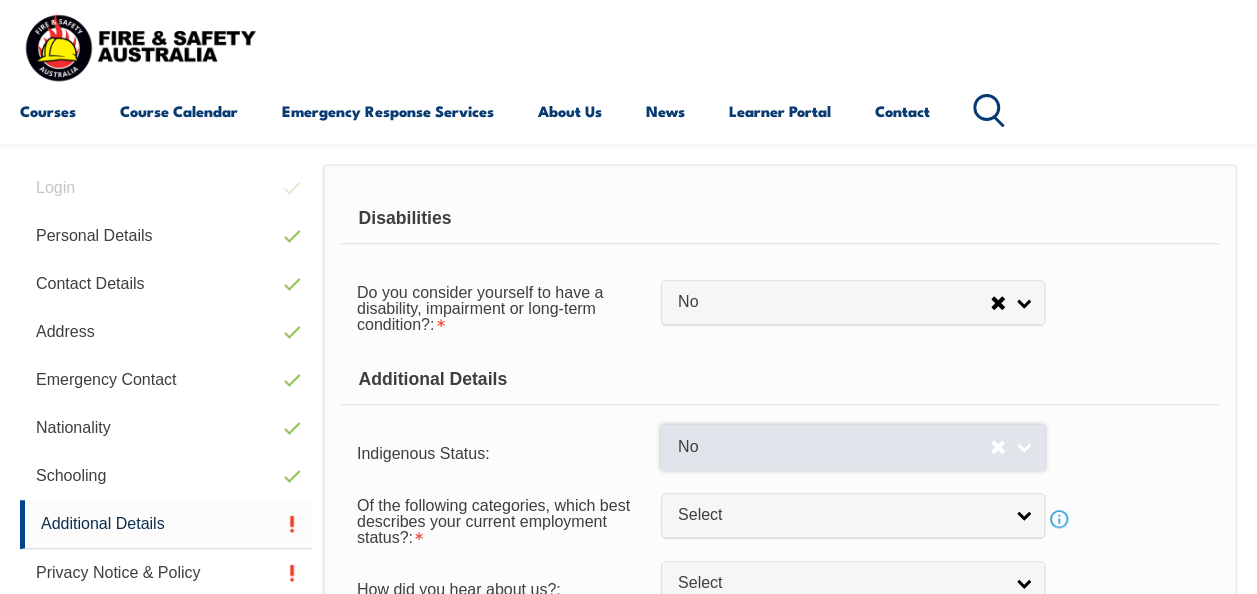 scroll, scrollTop: 585, scrollLeft: 0, axis: vertical 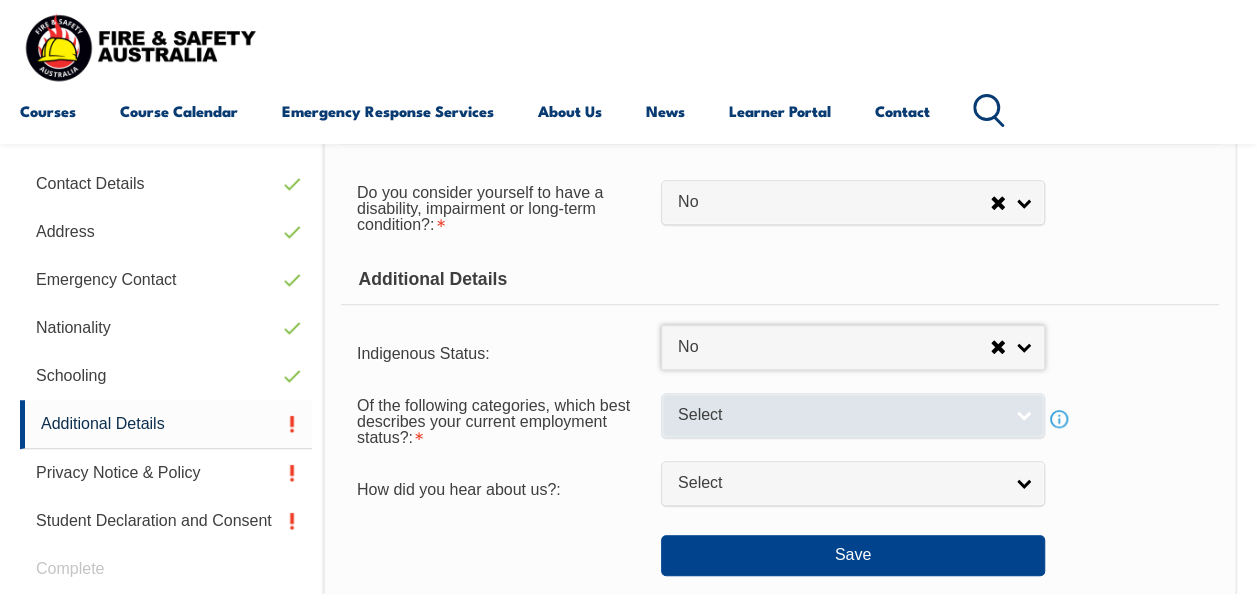 click on "Select" at bounding box center (840, 415) 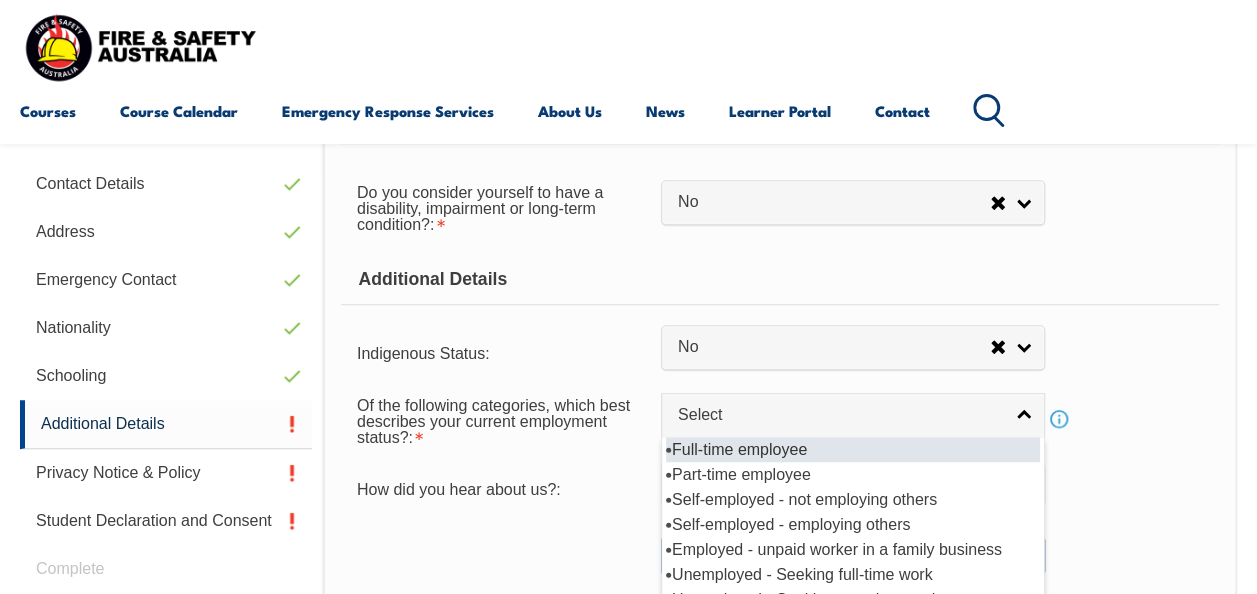 click on "Full-time employee" at bounding box center (853, 449) 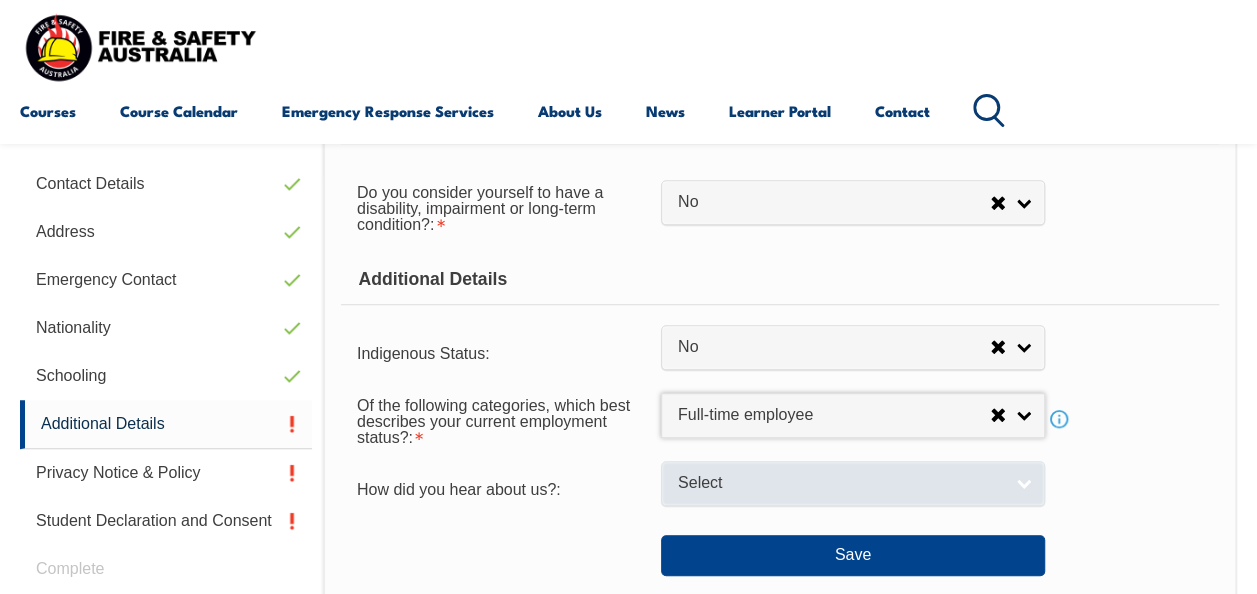 click on "Select" at bounding box center [840, 483] 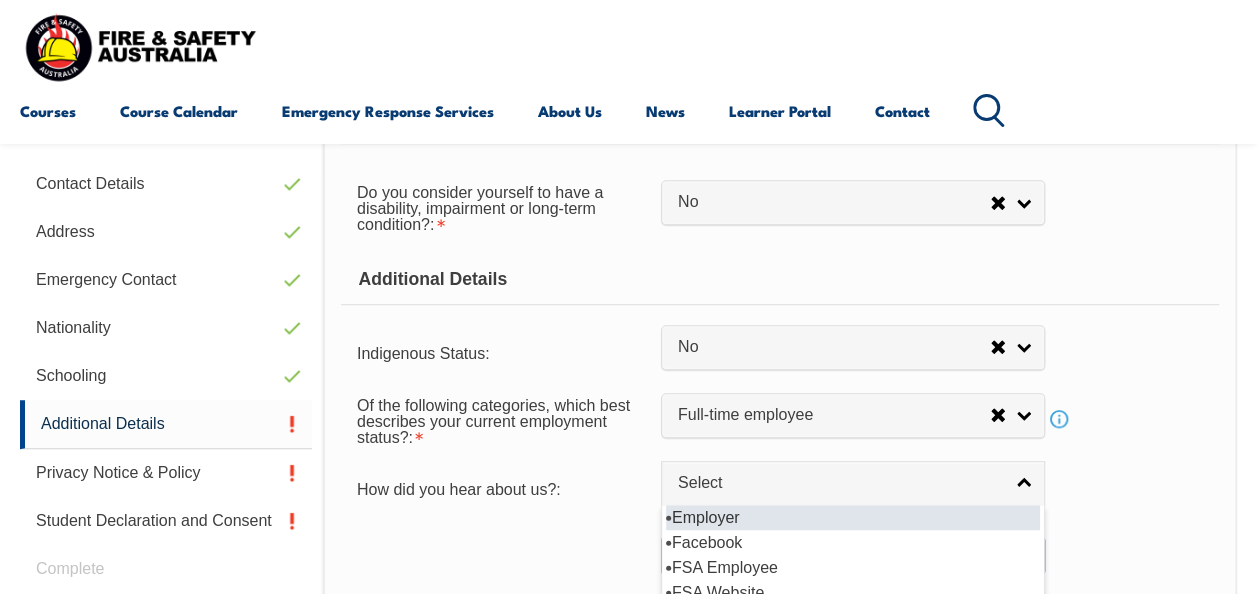 click on "Employer" at bounding box center (853, 517) 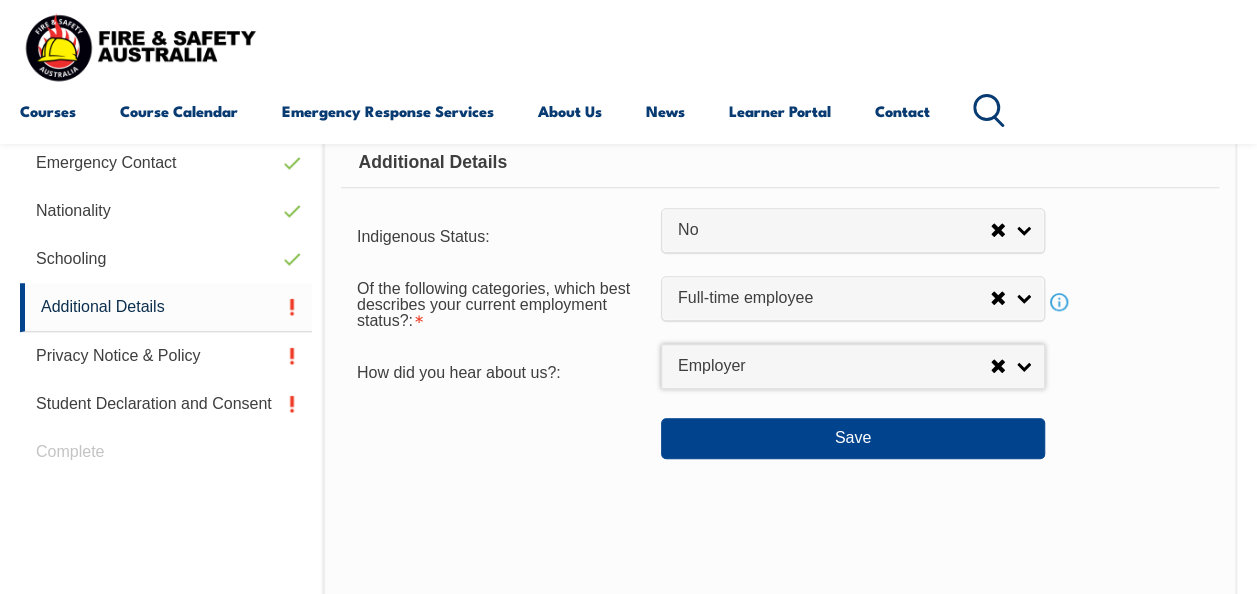 scroll, scrollTop: 785, scrollLeft: 0, axis: vertical 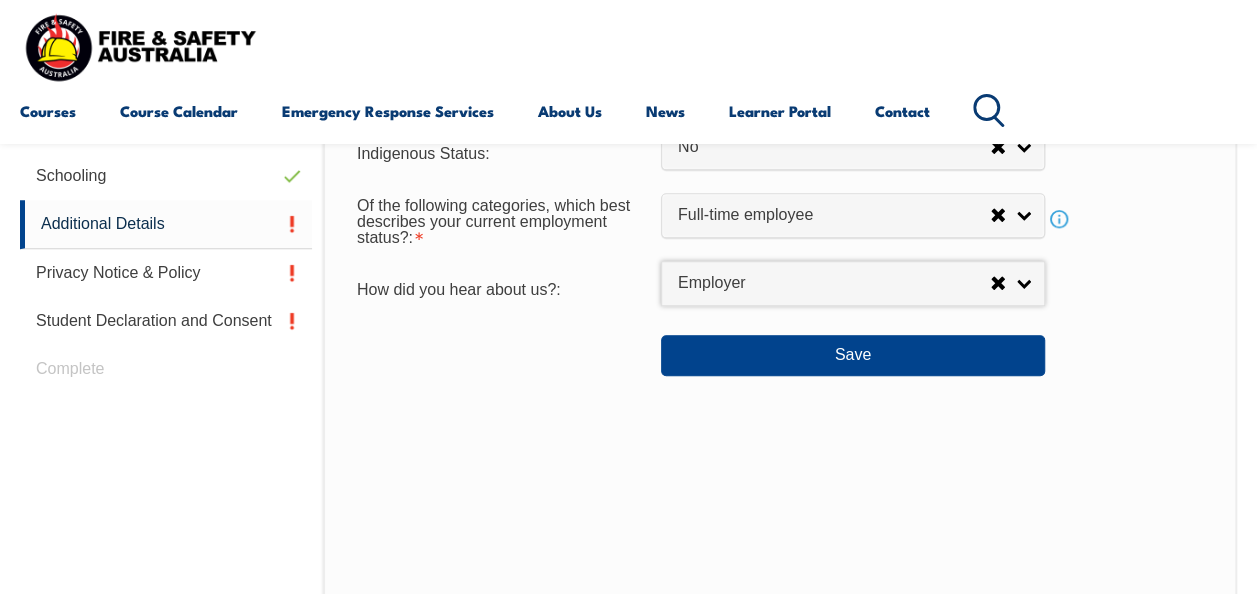 click on "Disabilities Do you consider yourself to have a disability, impairment or long-term condition?: No Yes
No
No Yes
If you indicated the presence of a disability, impairment or long-term condition, please select the area(s) in the following list: Hearing / Deafness Physical Intellectual Learning Mental illness Acquired Brain Impairment Vision Medical condition Other Additional Details Indigenous Status: No Aboriginal Torres Strait Islander Aboriginal & Torres Strait Islander
No
No Aboriginal Torres Strait Islander Aboriginal & Torres Strait Islander
Of the following categories, which best describes your current employment status?: Full-time employee Part-time employee Self-employed - not employing others Self-employed - employing others Employed - unpaid worker in a family business Unemployed - Seeking full-time work Unemployed - Seeking part-time work Unemployed - Not Seeking employment
Full-time employee
Info" at bounding box center [780, 263] 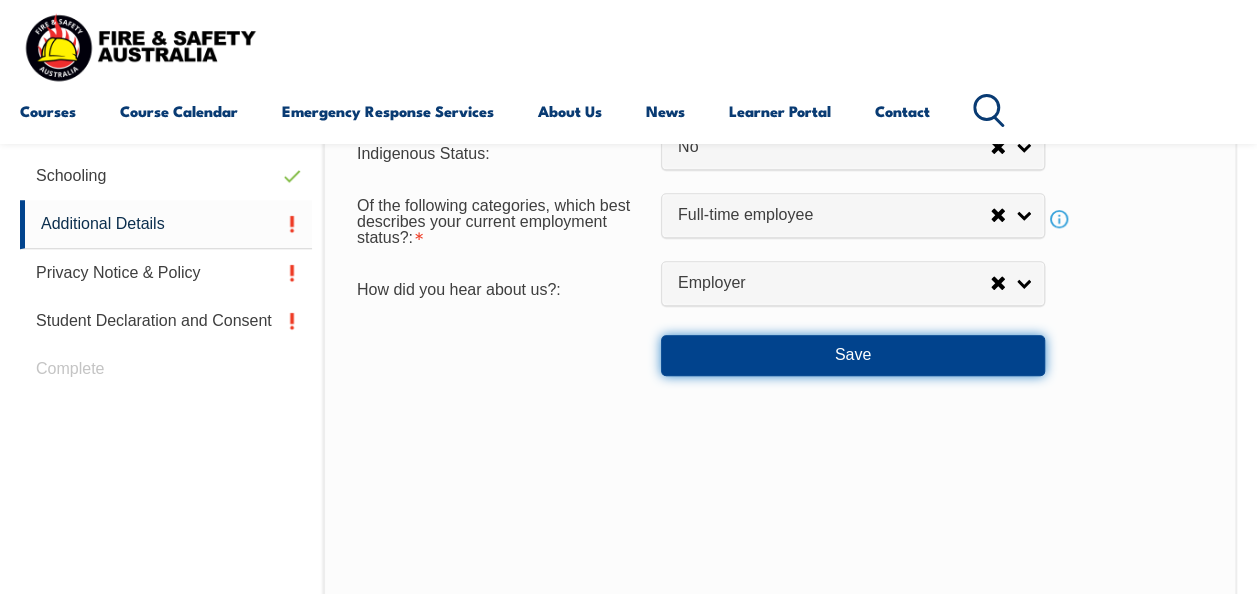 click on "Save" at bounding box center (853, 355) 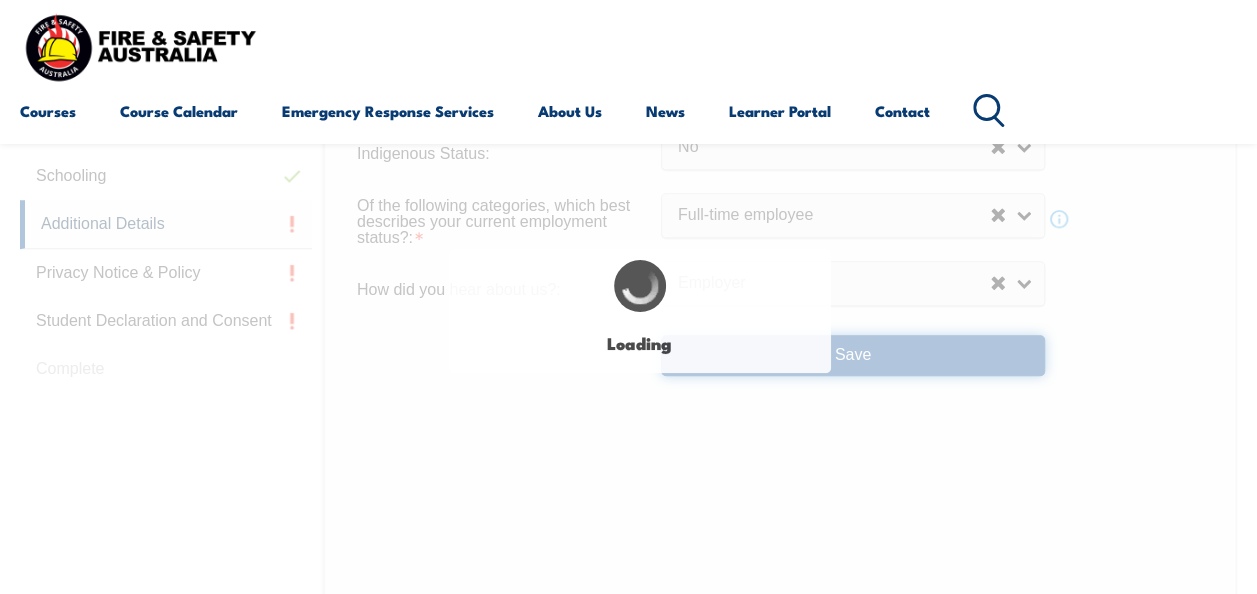 select on "false" 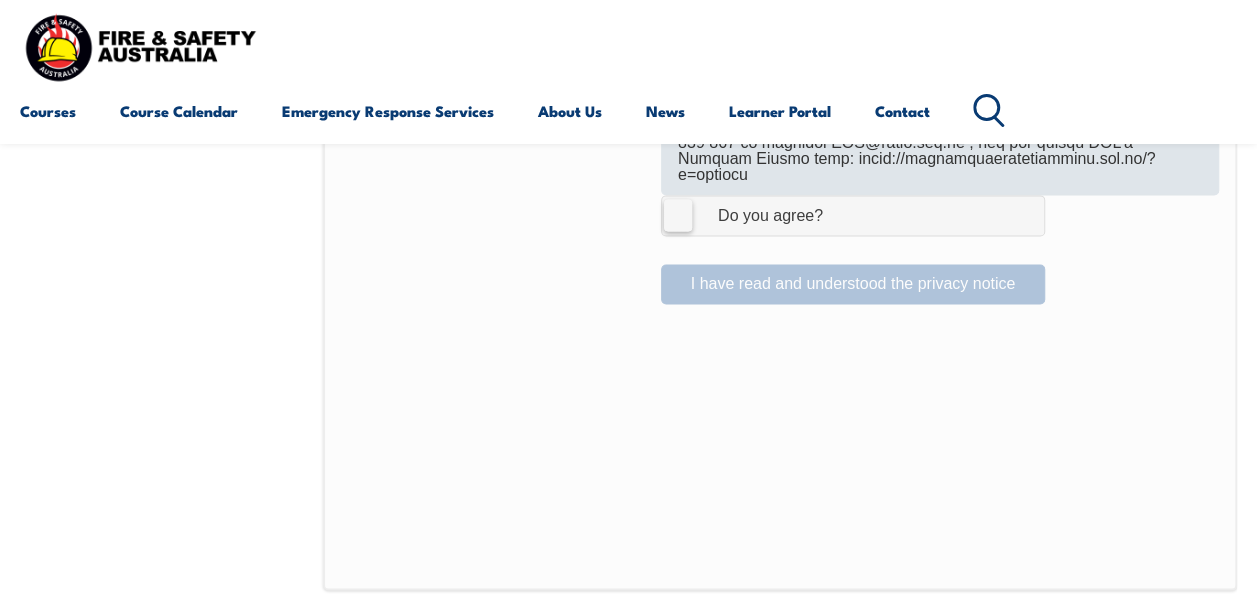 scroll, scrollTop: 1484, scrollLeft: 0, axis: vertical 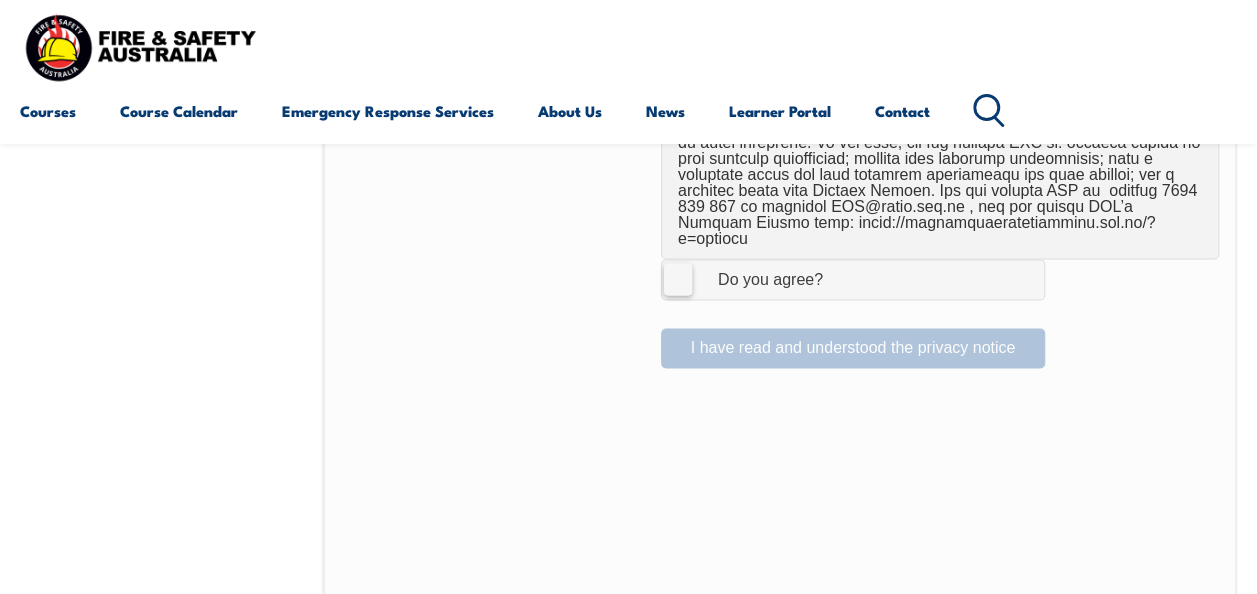 click on "I Agree Do you agree?" at bounding box center (853, 279) 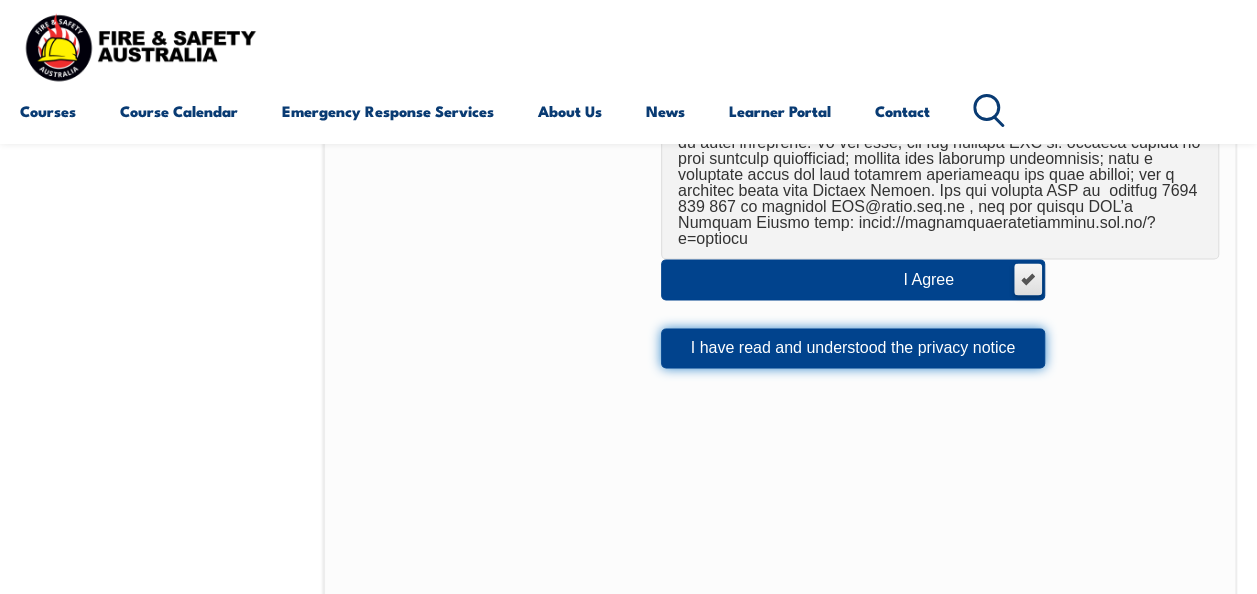 click on "I have read and understood the privacy notice" at bounding box center (853, 348) 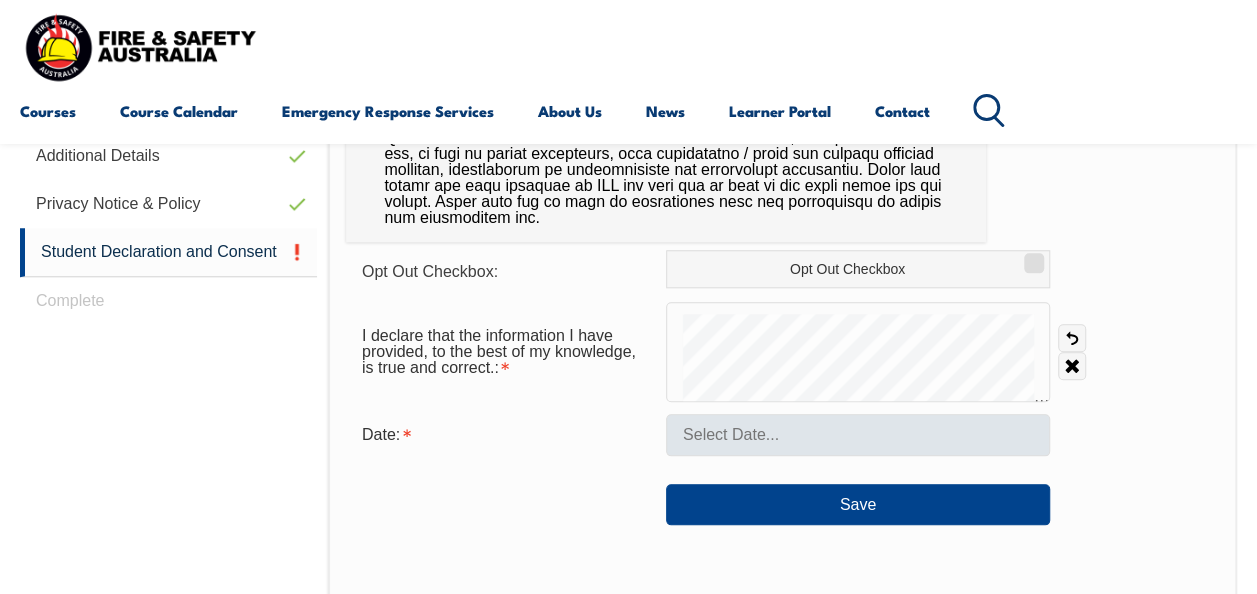 scroll, scrollTop: 884, scrollLeft: 0, axis: vertical 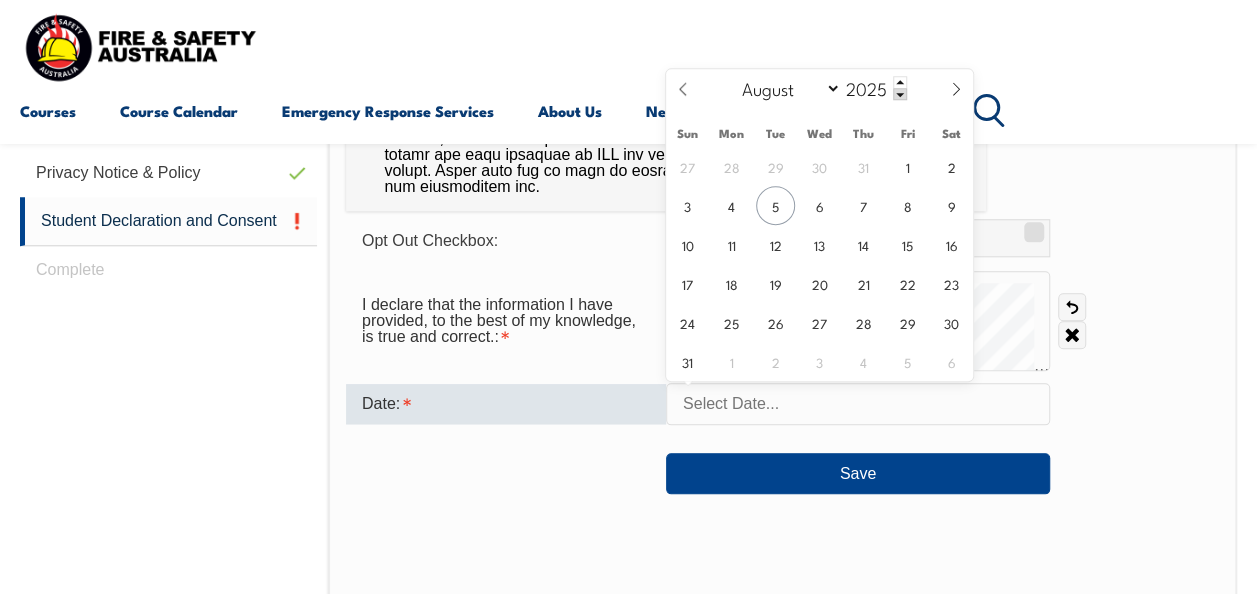 click at bounding box center (858, 404) 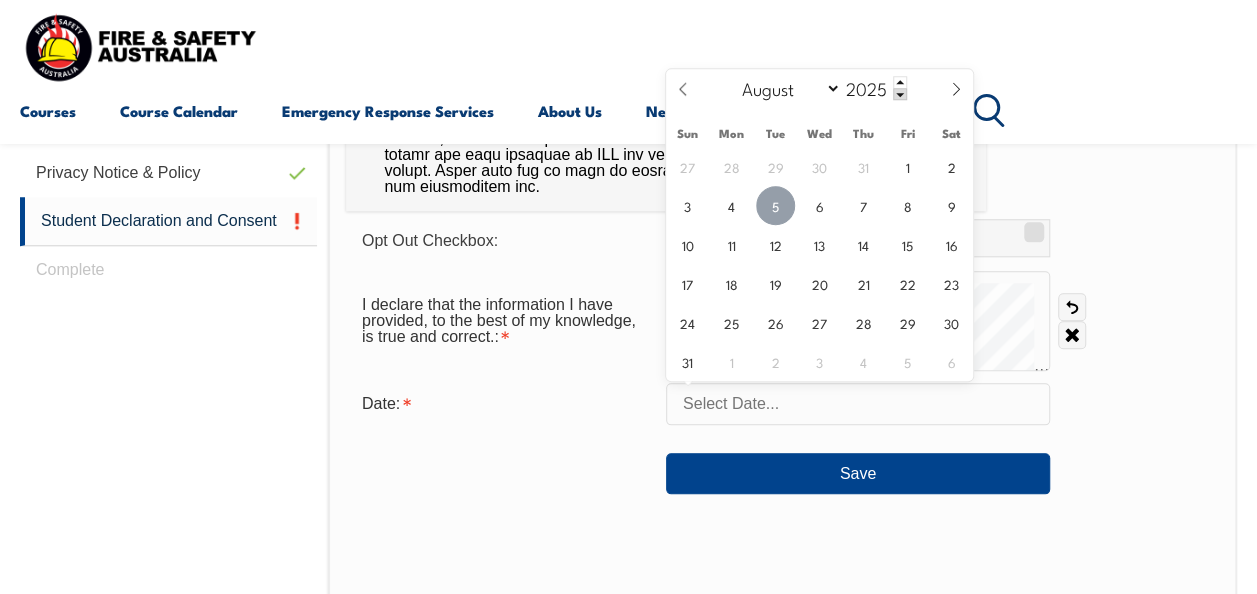 click on "5" at bounding box center [775, 205] 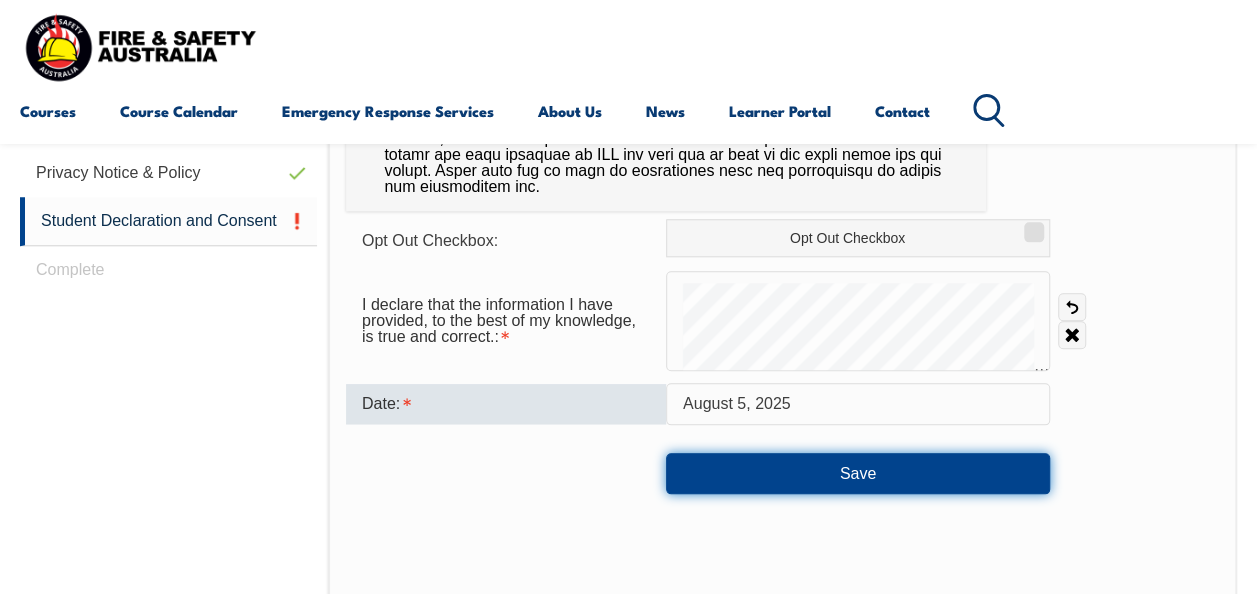 click on "Save" at bounding box center [858, 473] 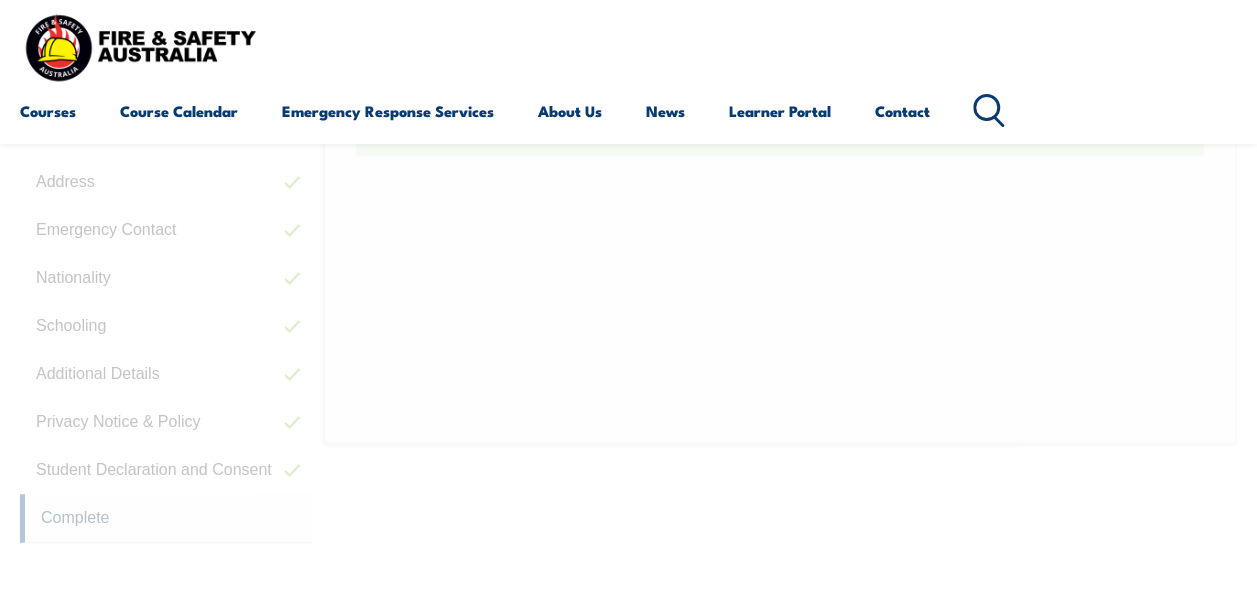 scroll, scrollTop: 526, scrollLeft: 0, axis: vertical 